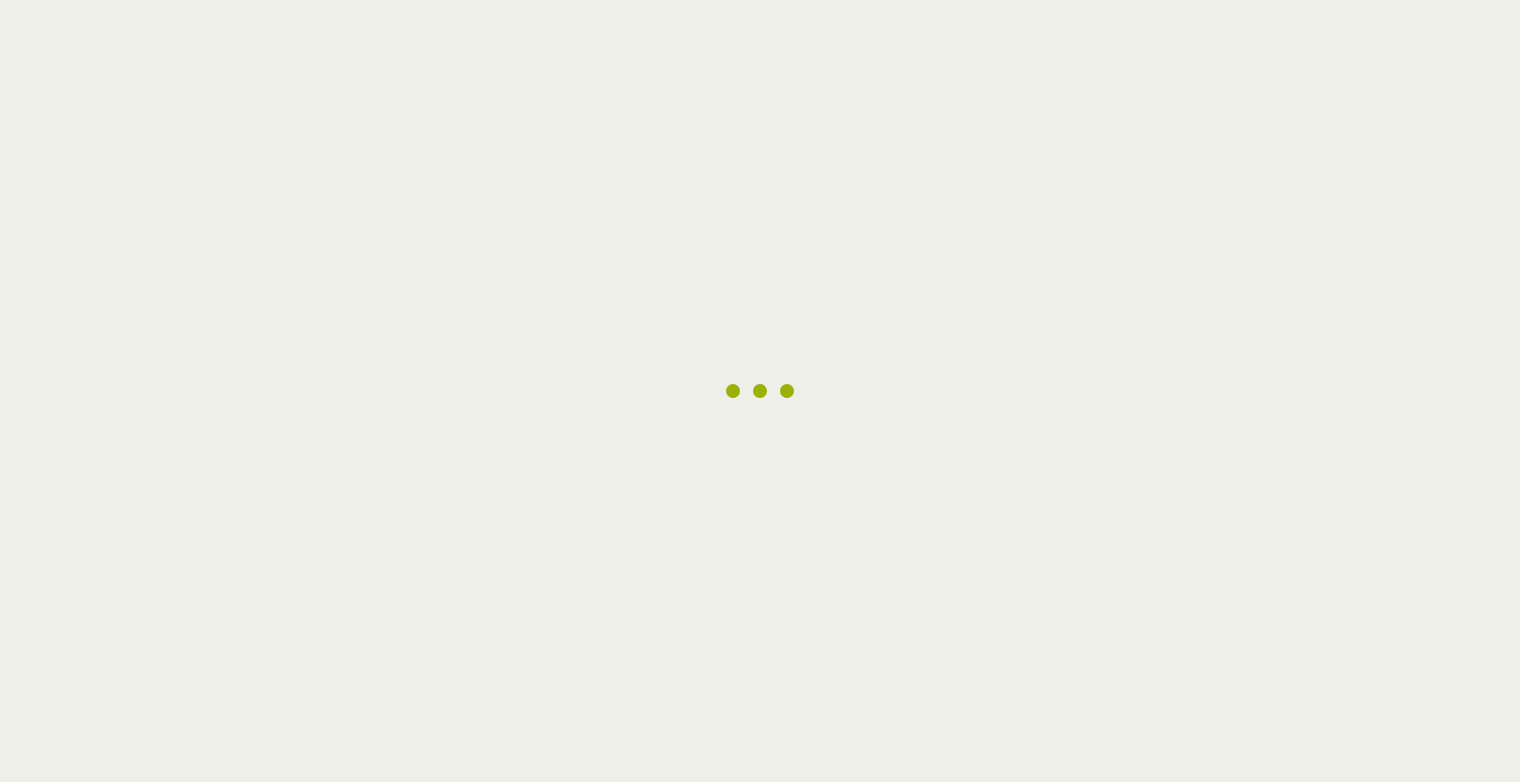 scroll, scrollTop: 0, scrollLeft: 0, axis: both 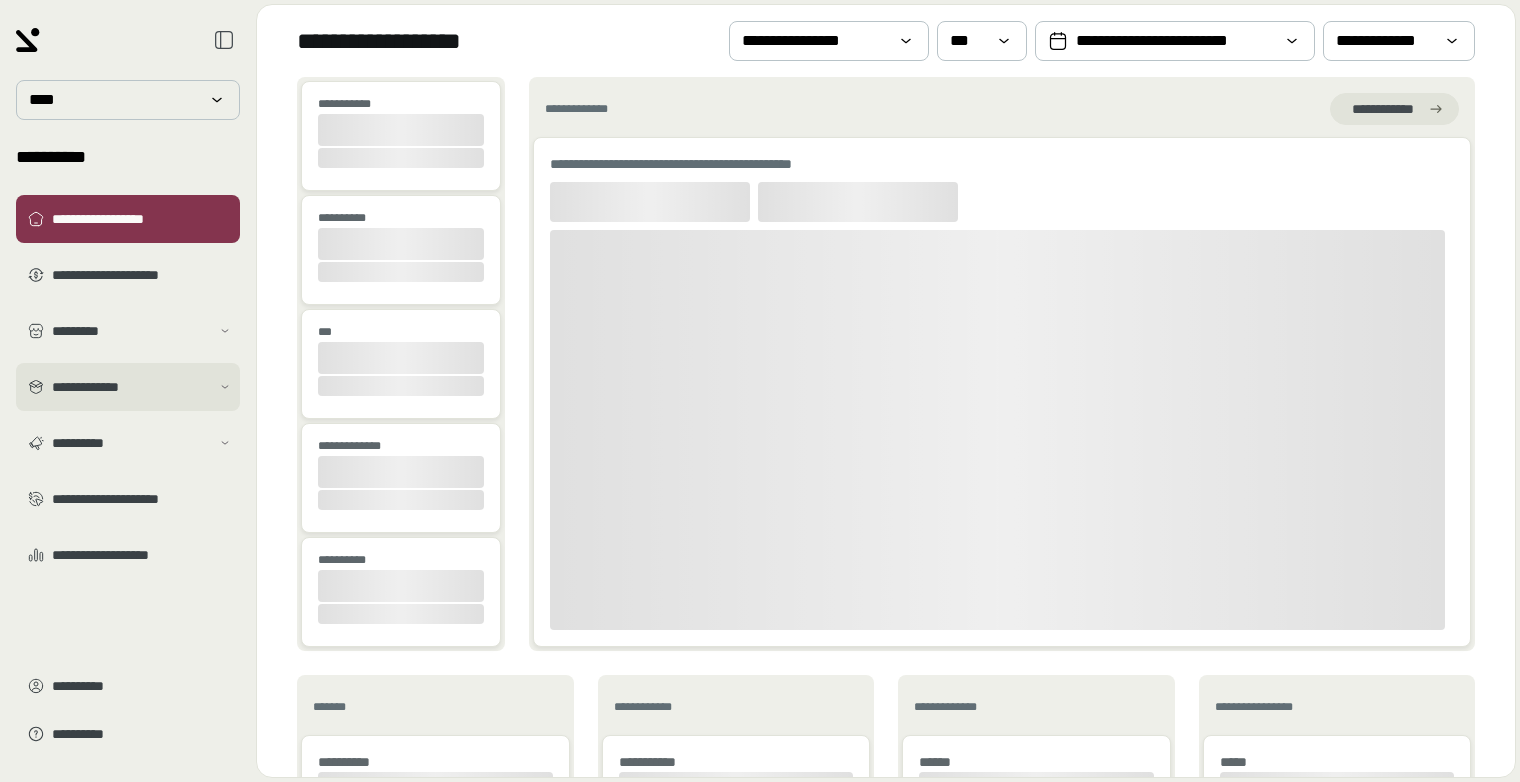 click on "**********" at bounding box center [131, 387] 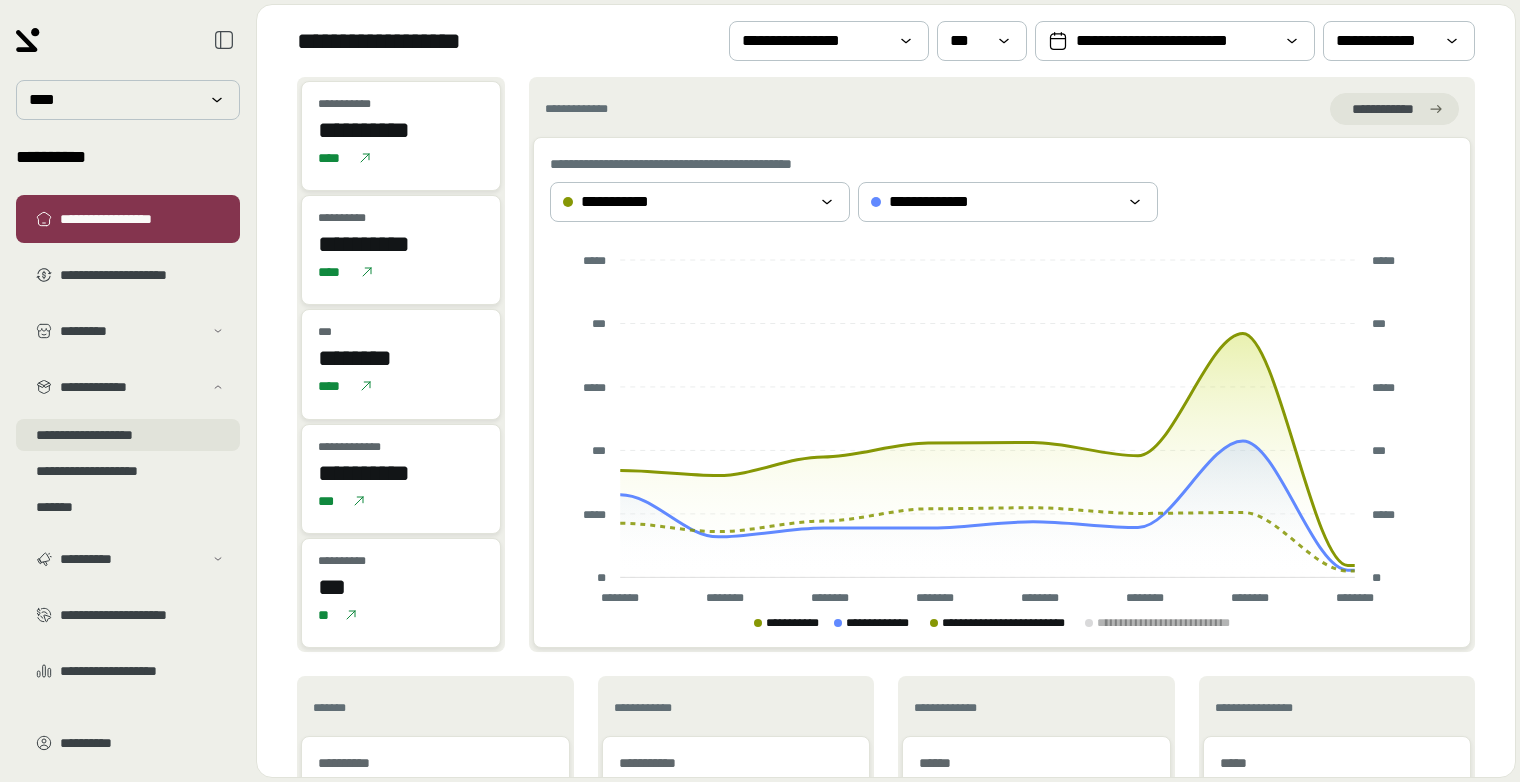 click on "**********" at bounding box center (128, 435) 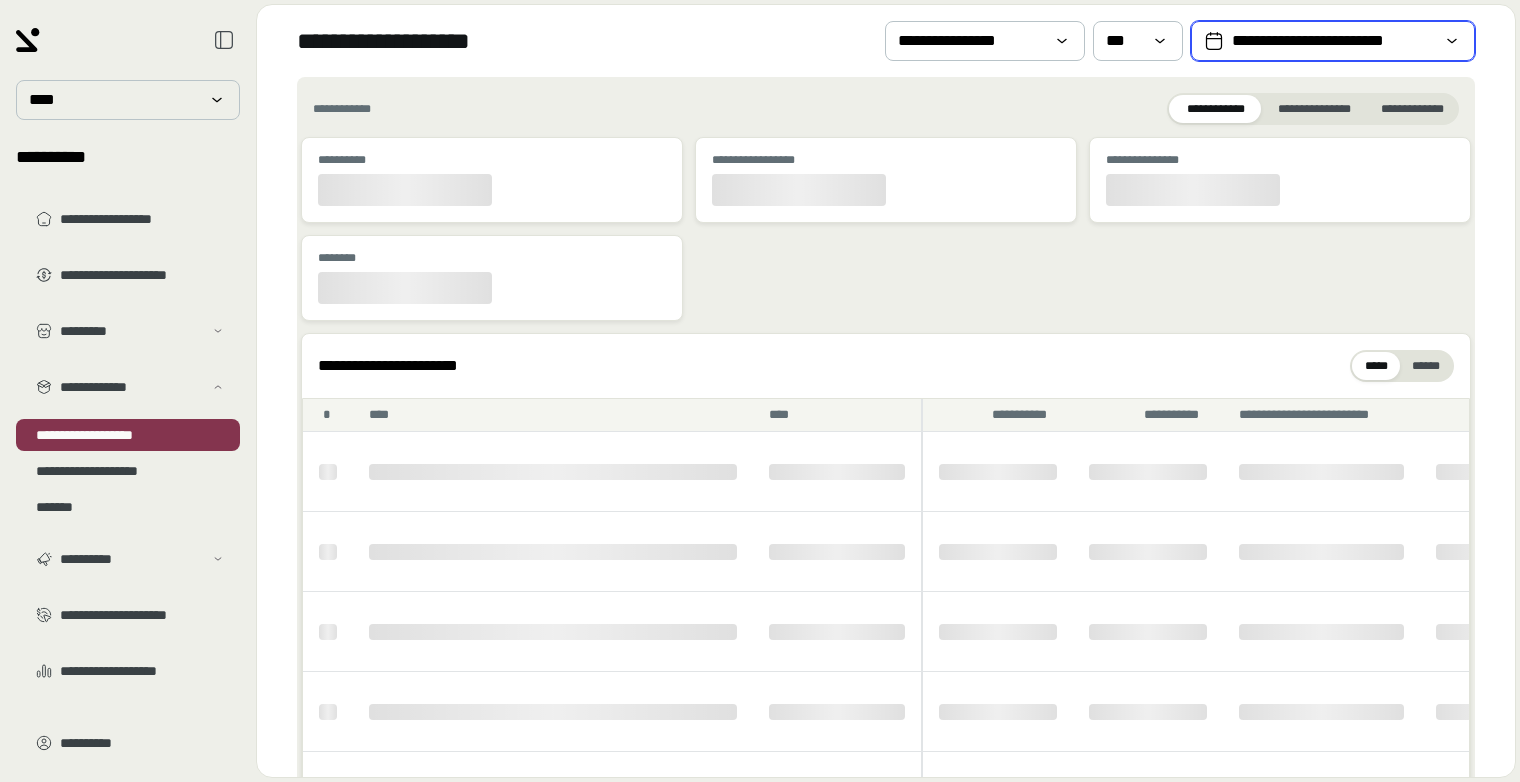 click on "**********" at bounding box center (1333, 41) 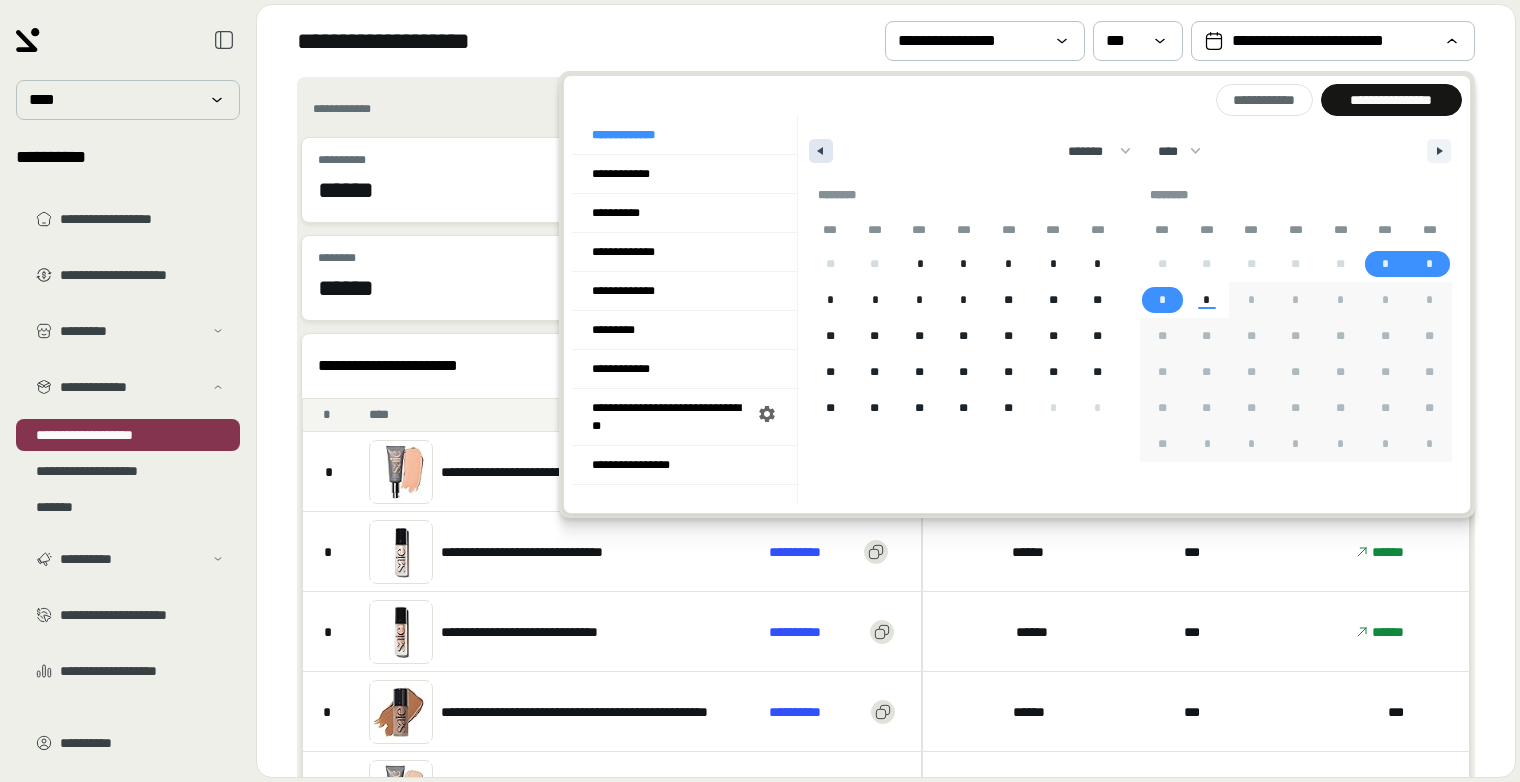 click at bounding box center (818, 151) 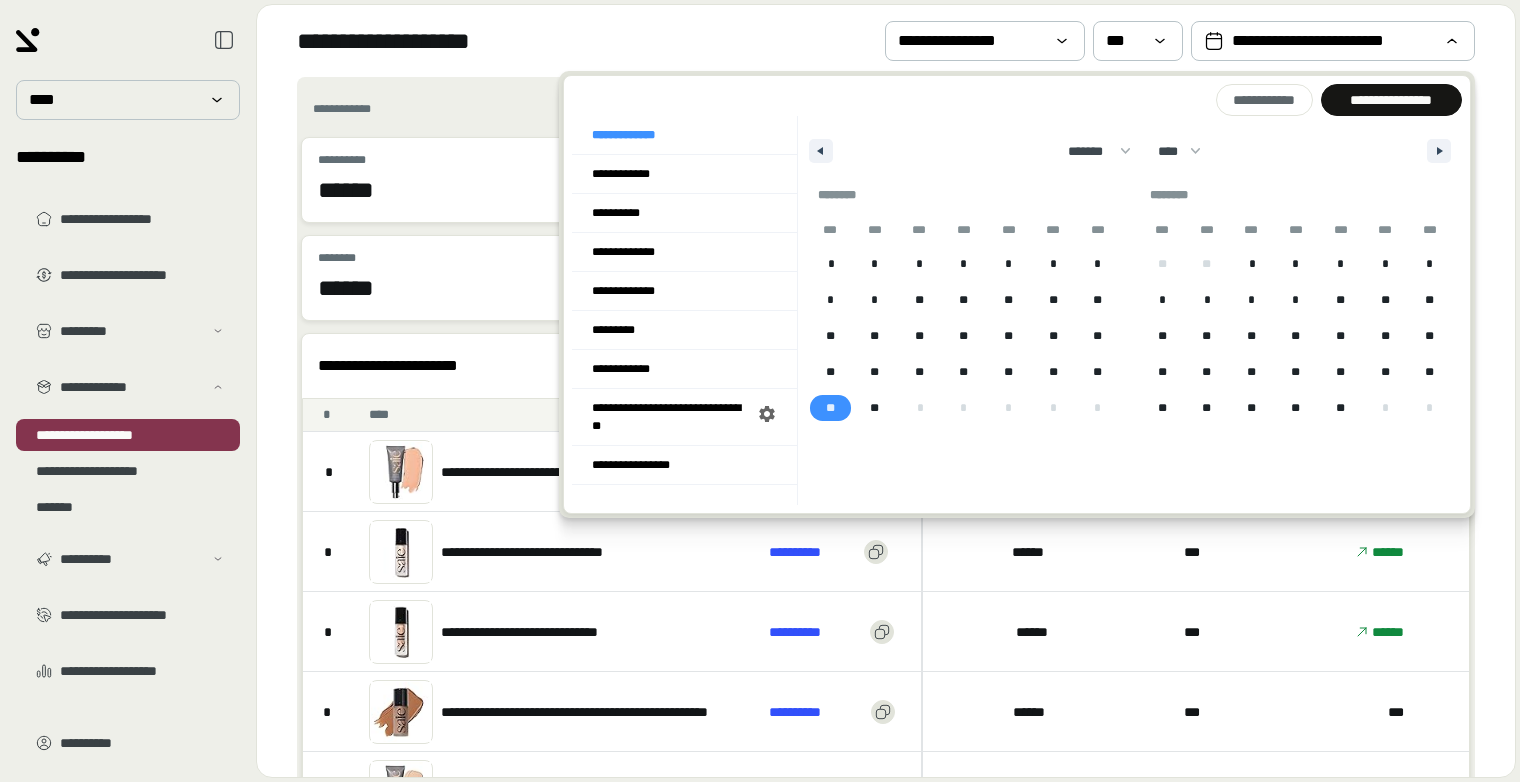 click on "**" at bounding box center [830, 408] 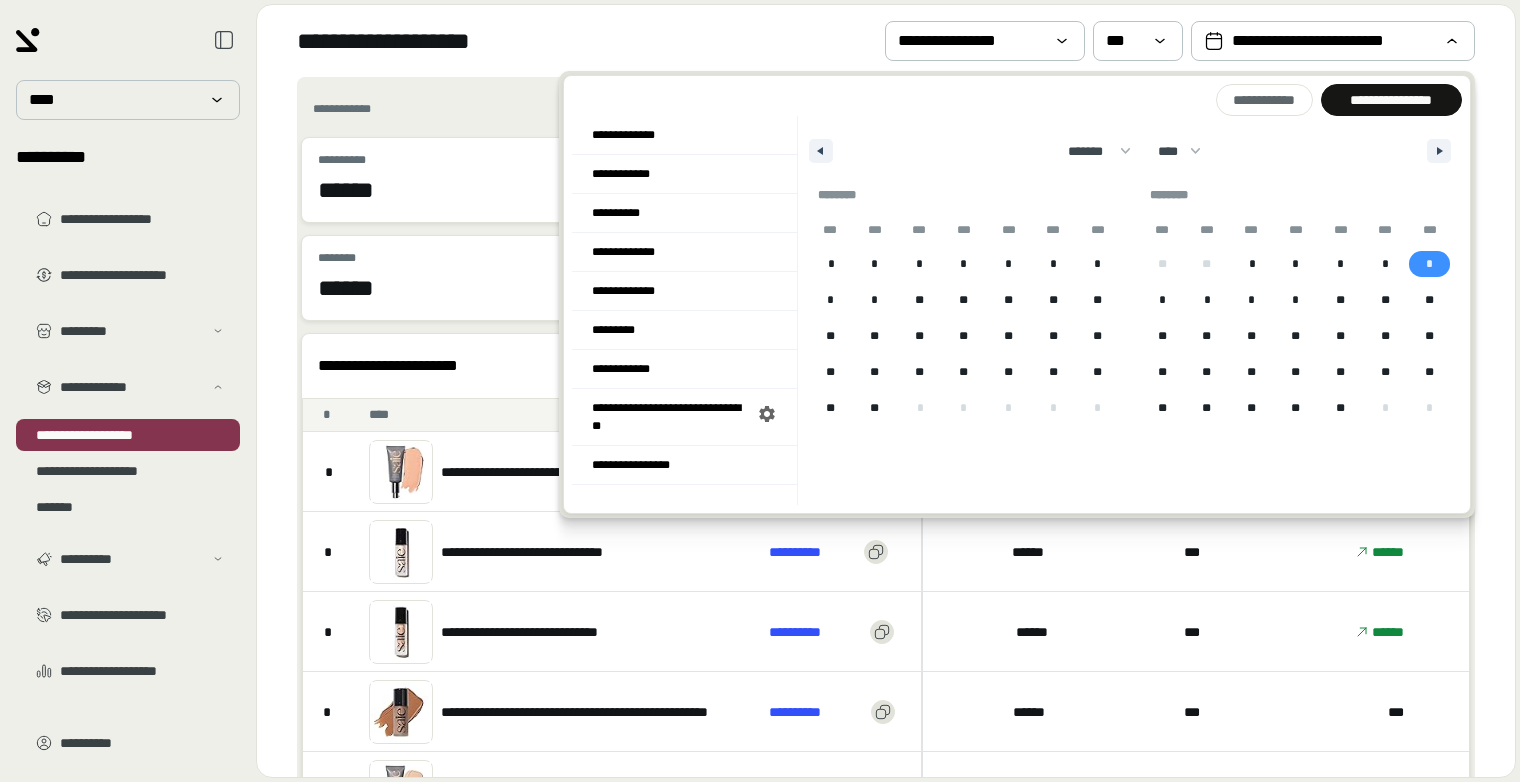 click on "*" at bounding box center (1429, 264) 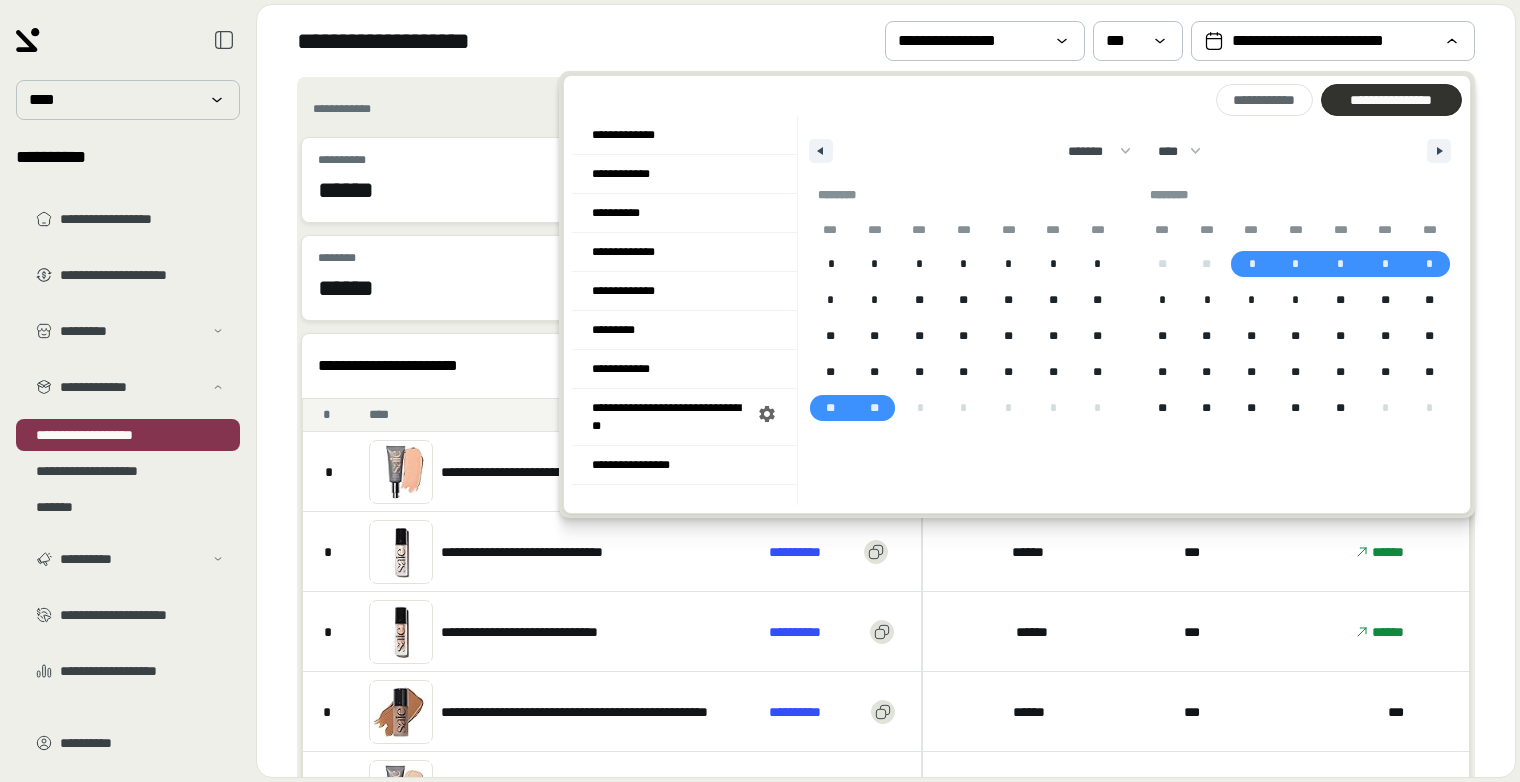 click on "**********" at bounding box center (1391, 100) 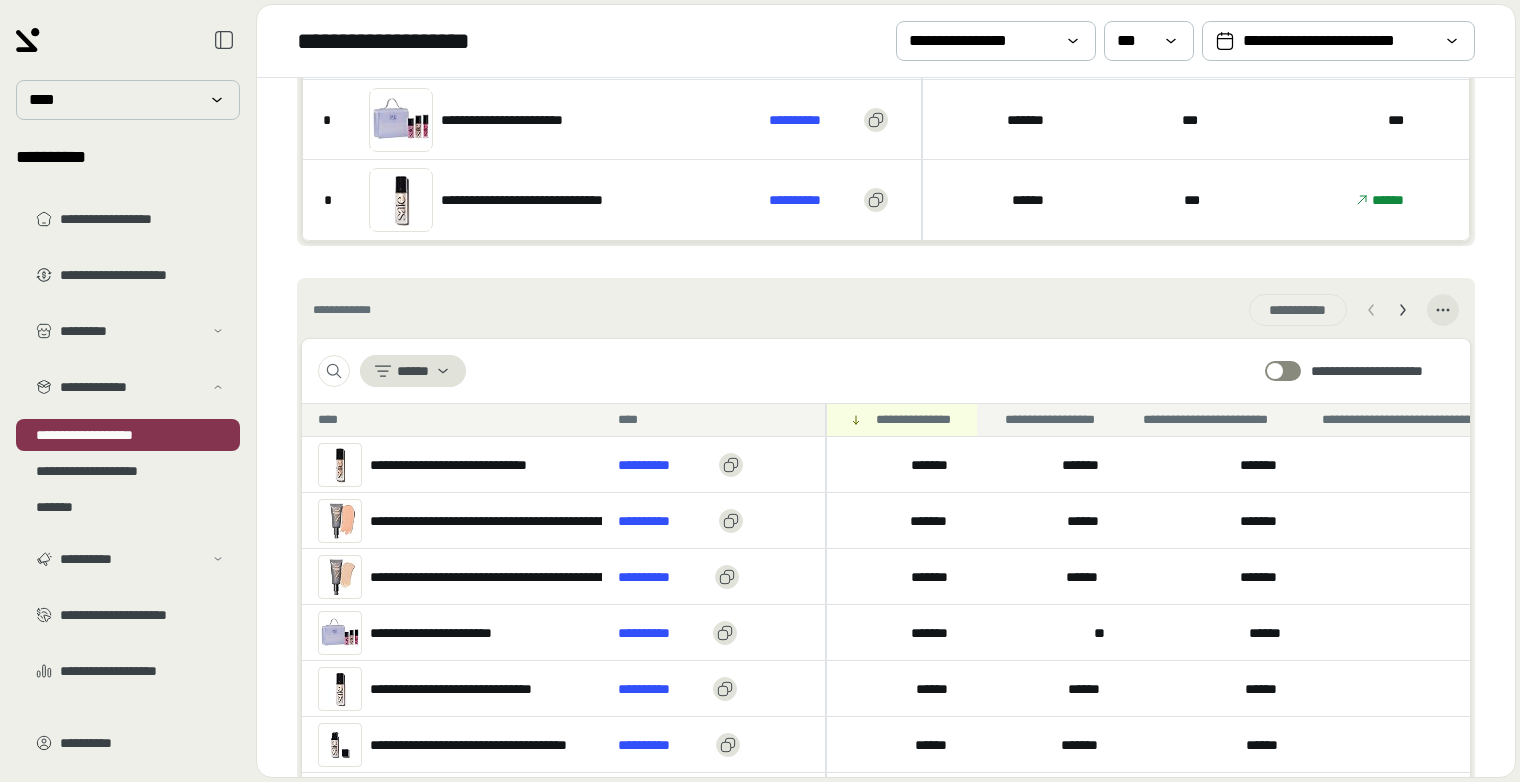 scroll, scrollTop: 600, scrollLeft: 0, axis: vertical 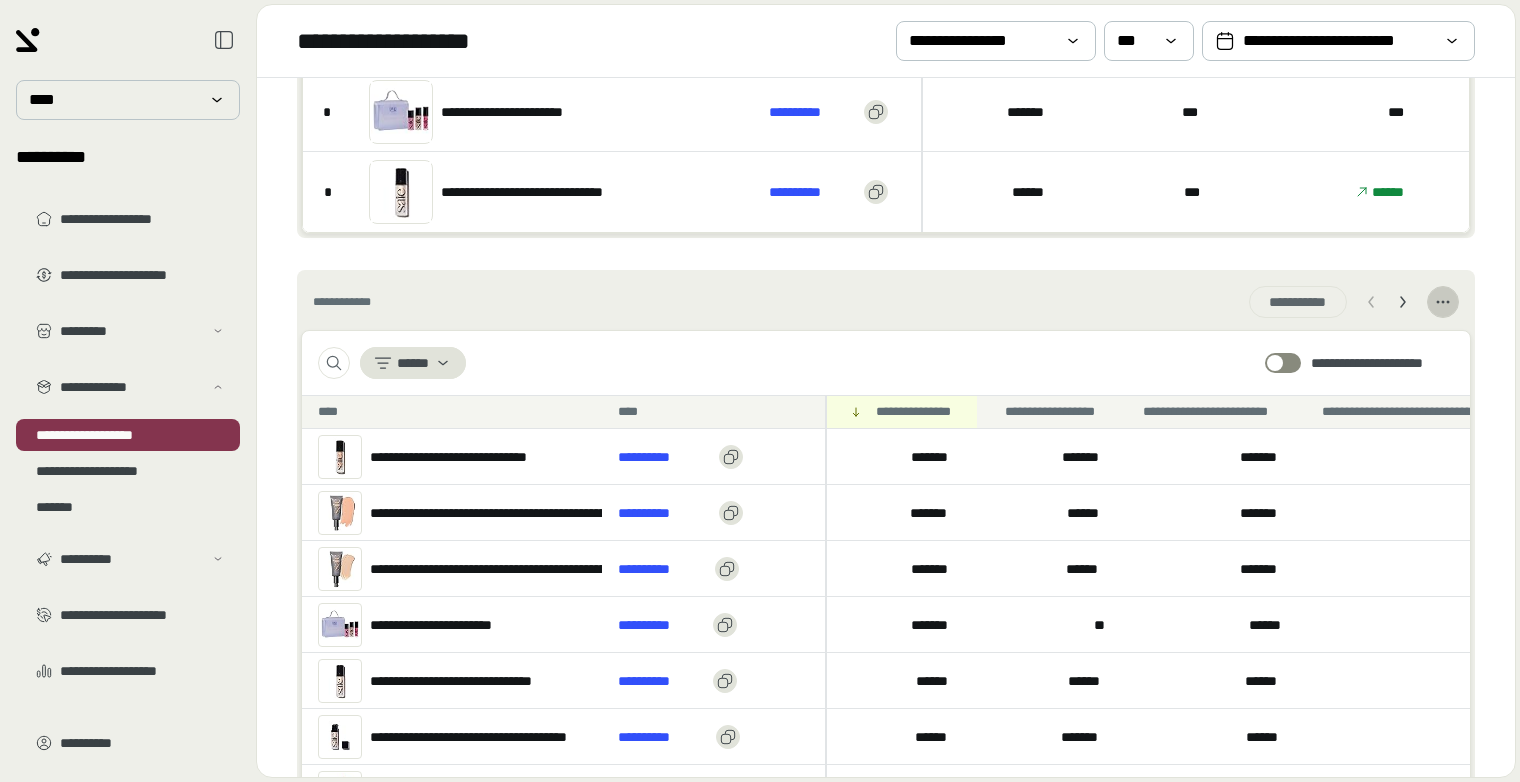 click 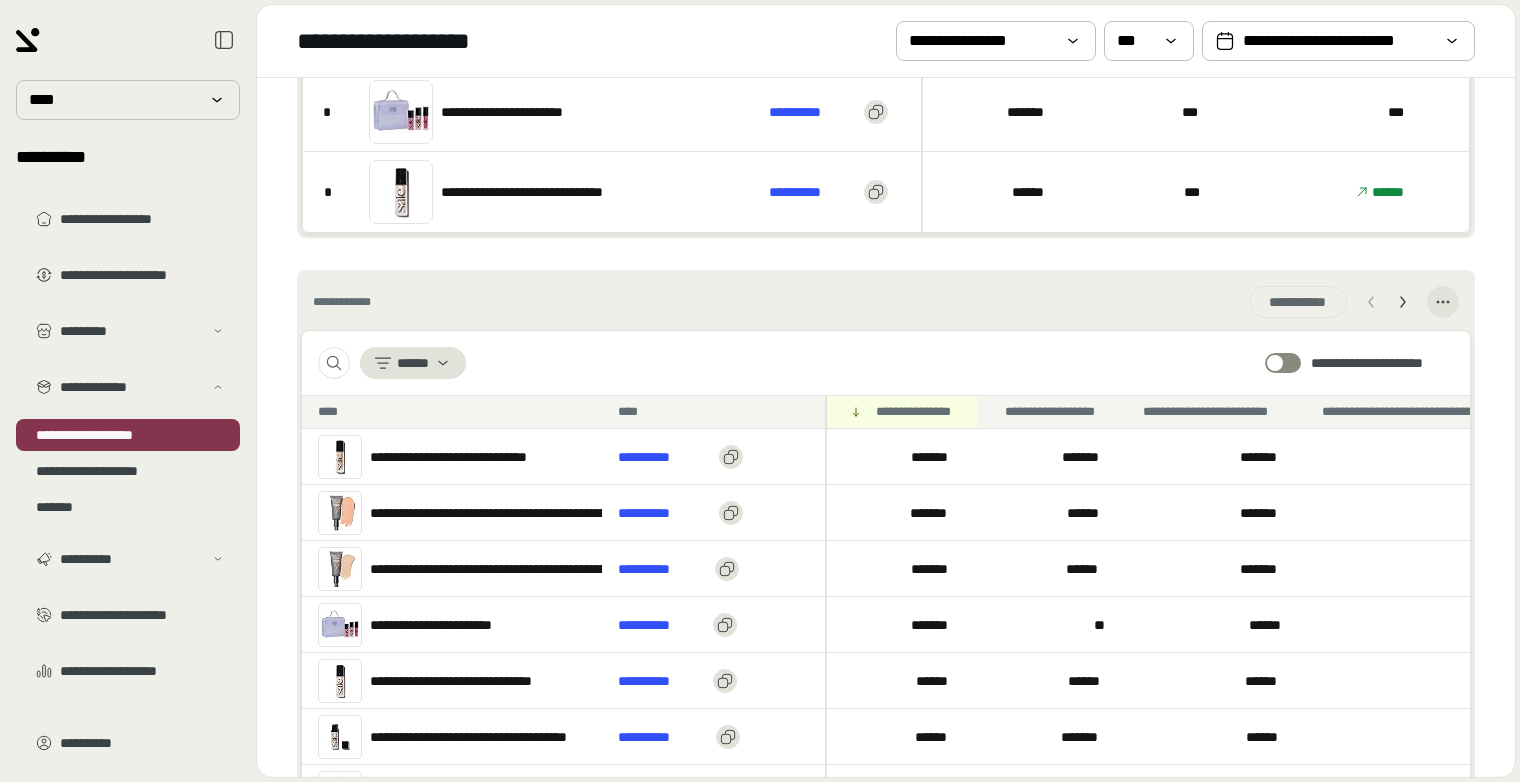 click on "**********" at bounding box center [886, 363] 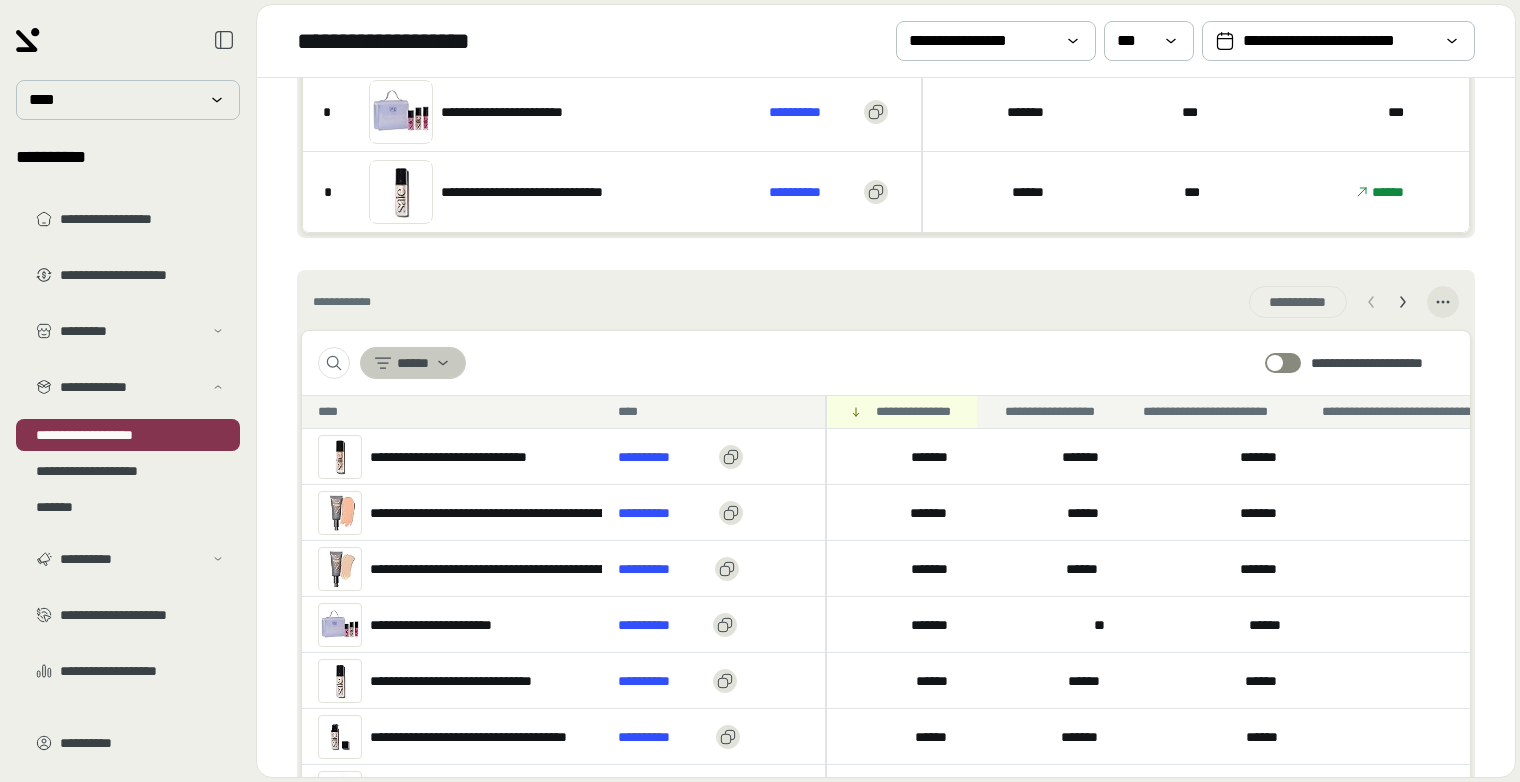 click 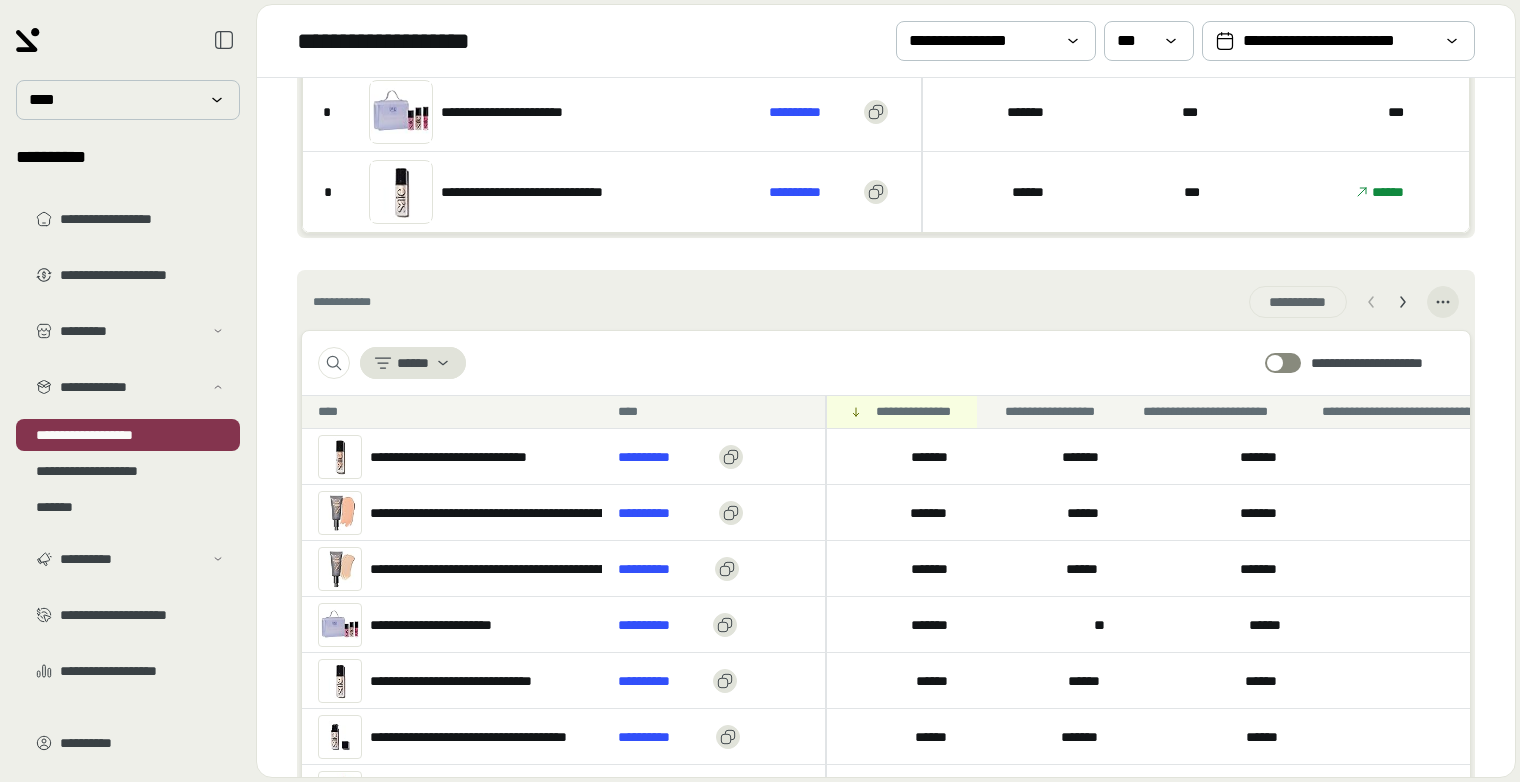click on "**********" at bounding box center [886, 302] 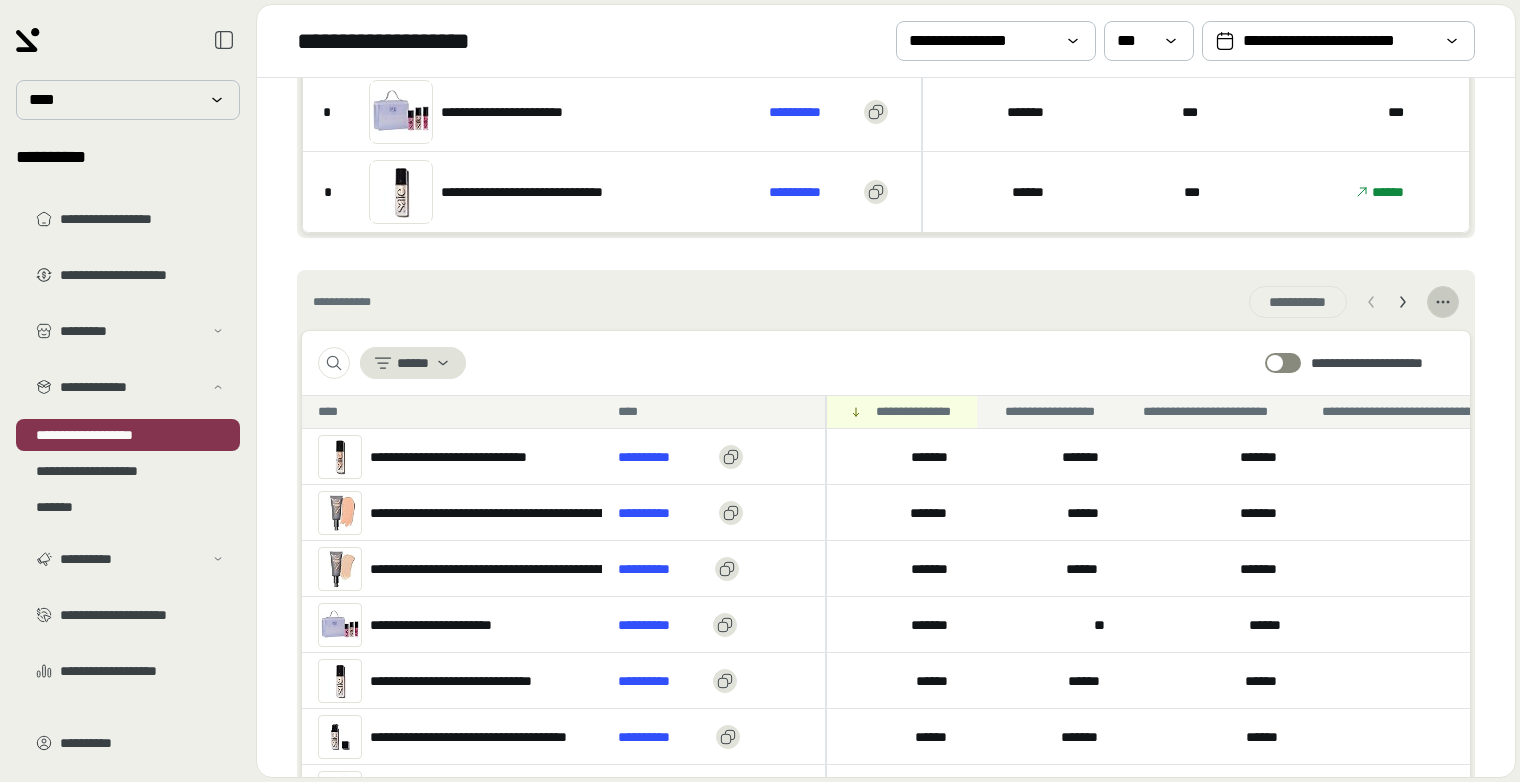 click 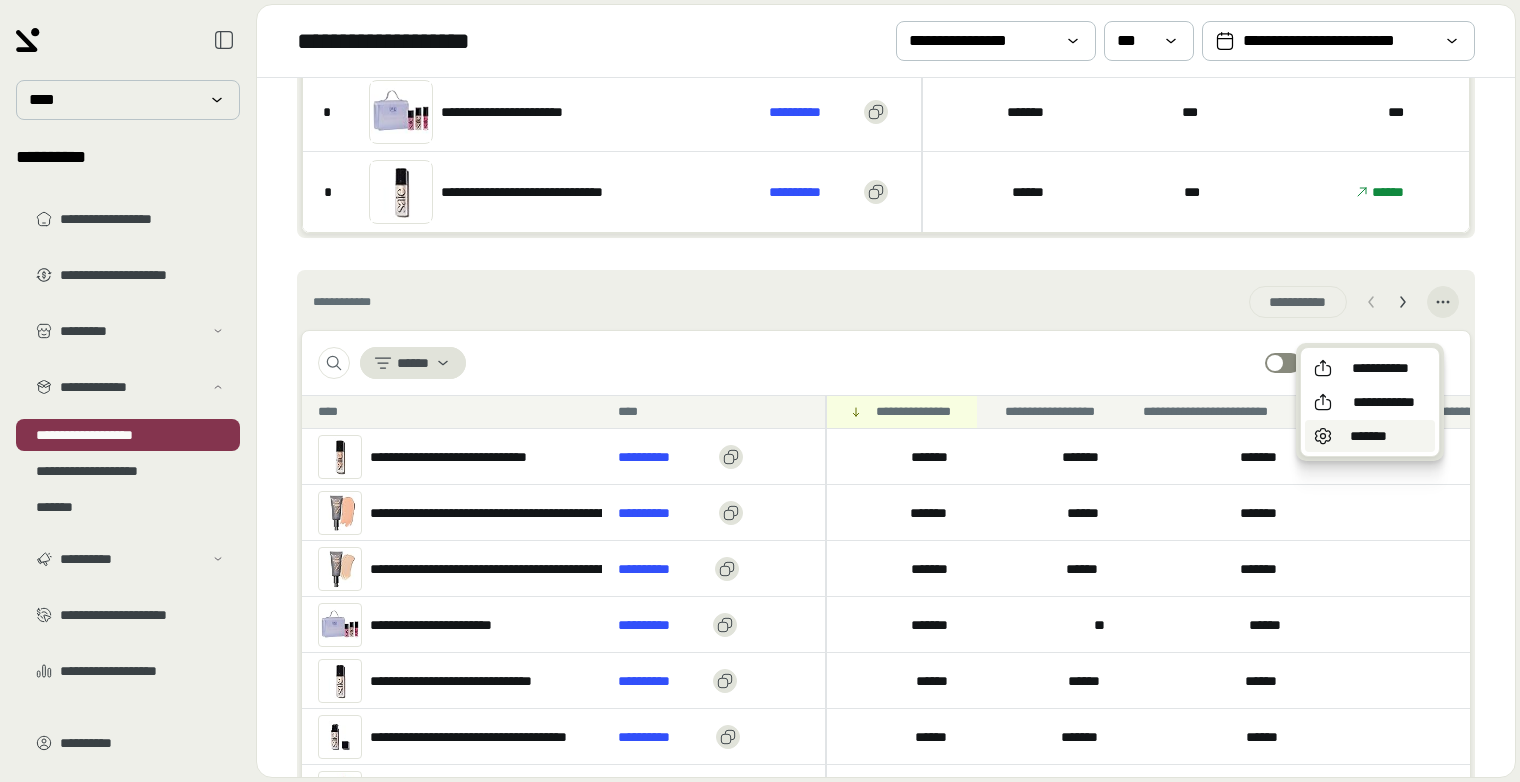 click on "*******" at bounding box center [1369, 436] 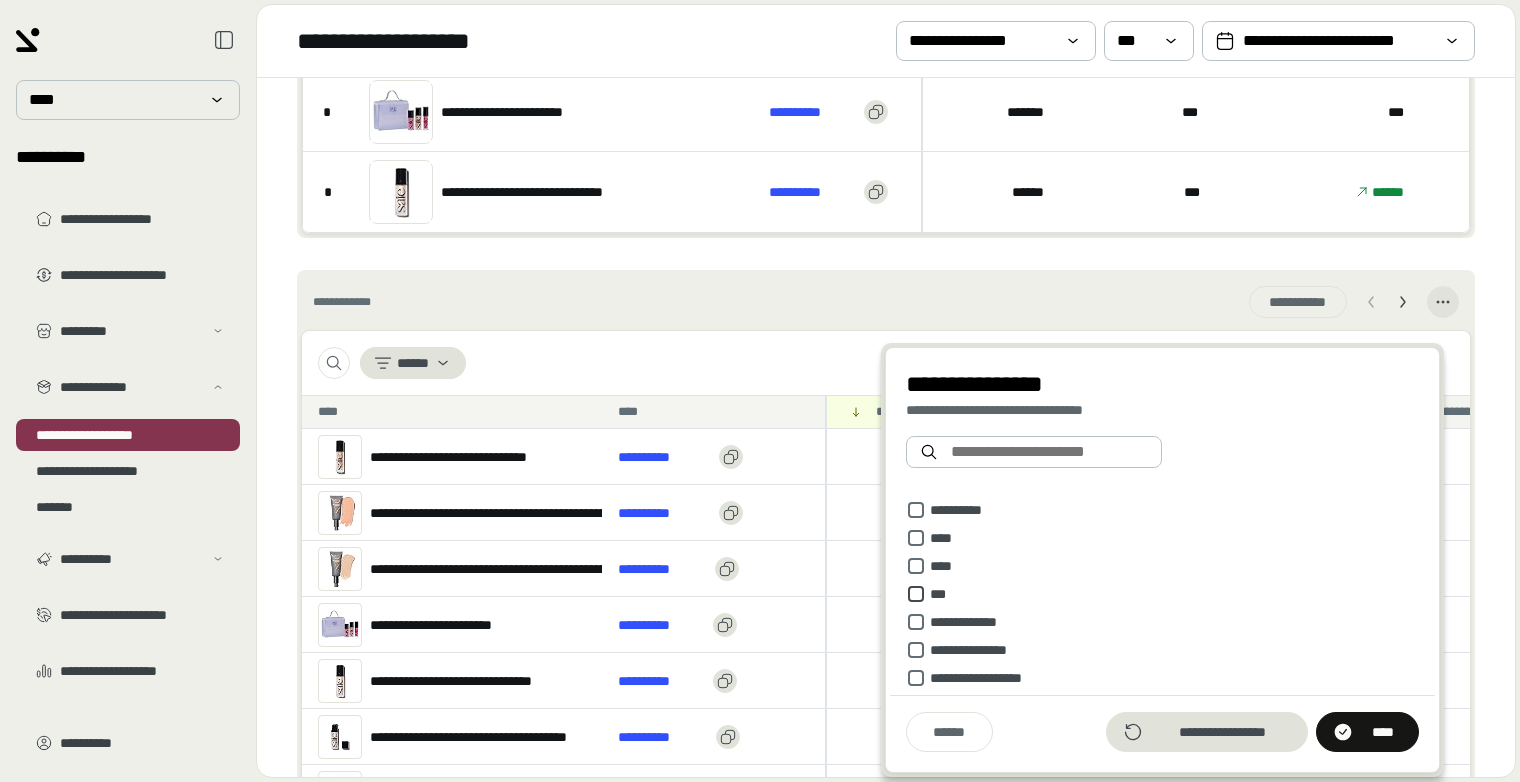 click on "***" at bounding box center [944, 594] 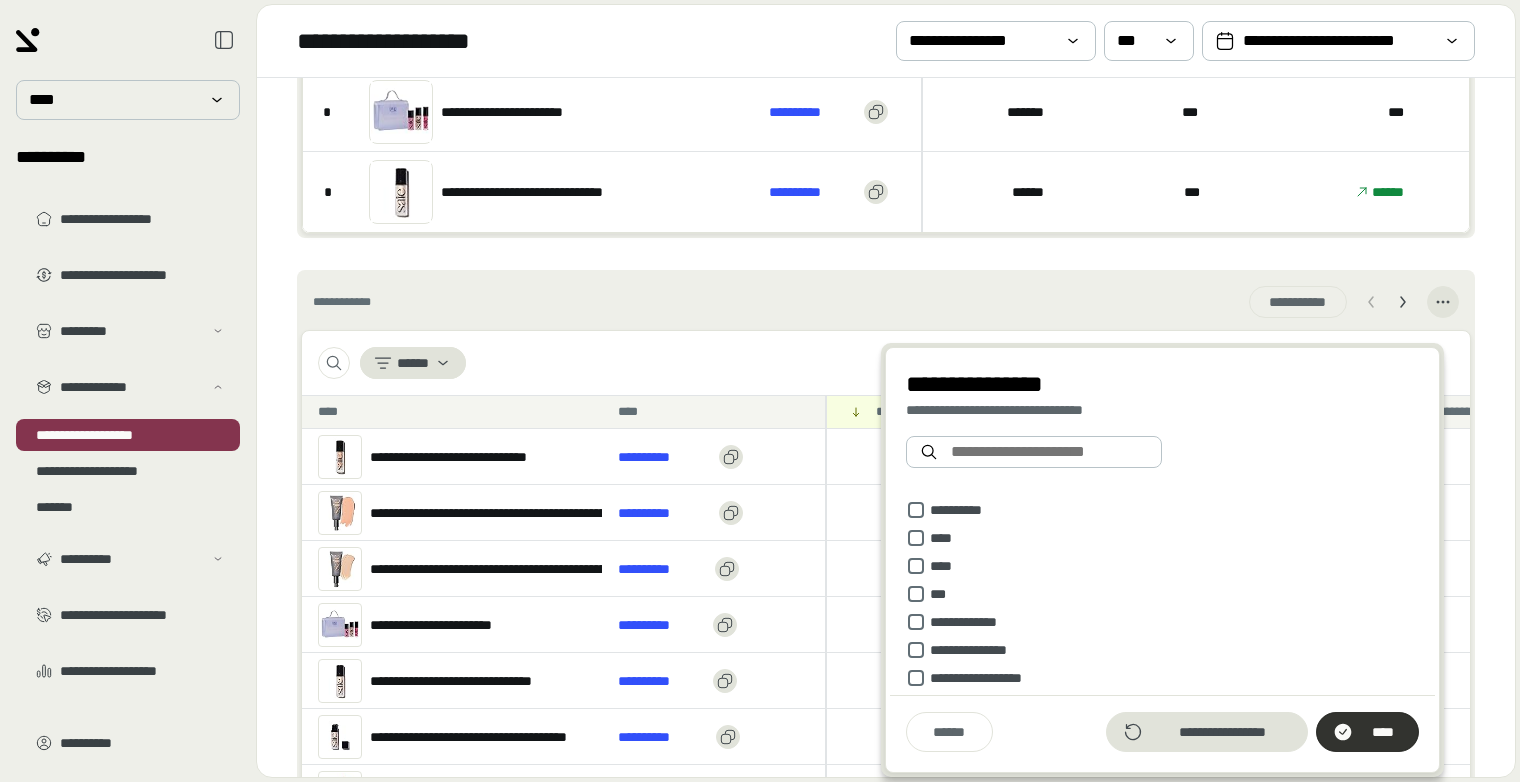 click on "****" at bounding box center [1368, 732] 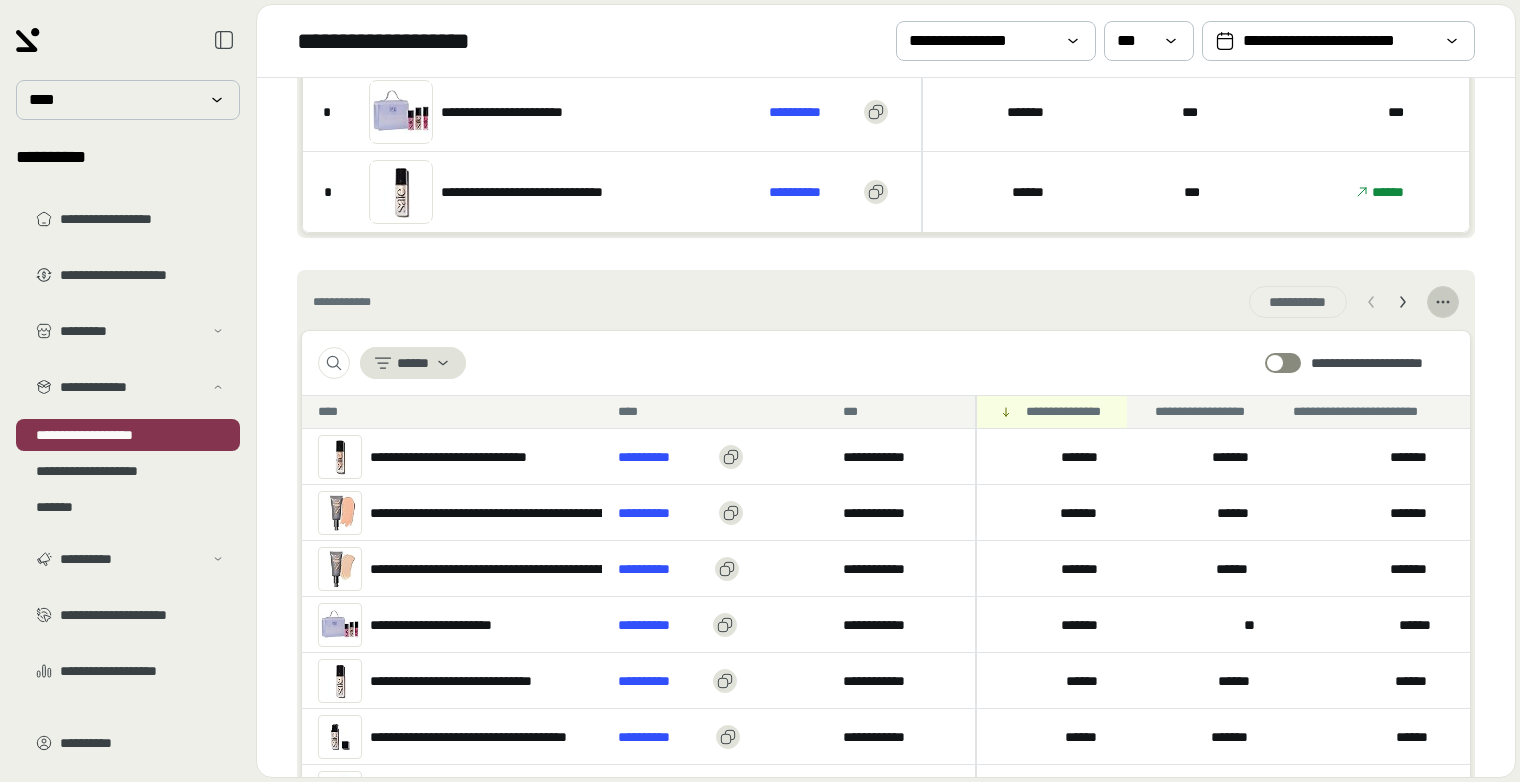 click 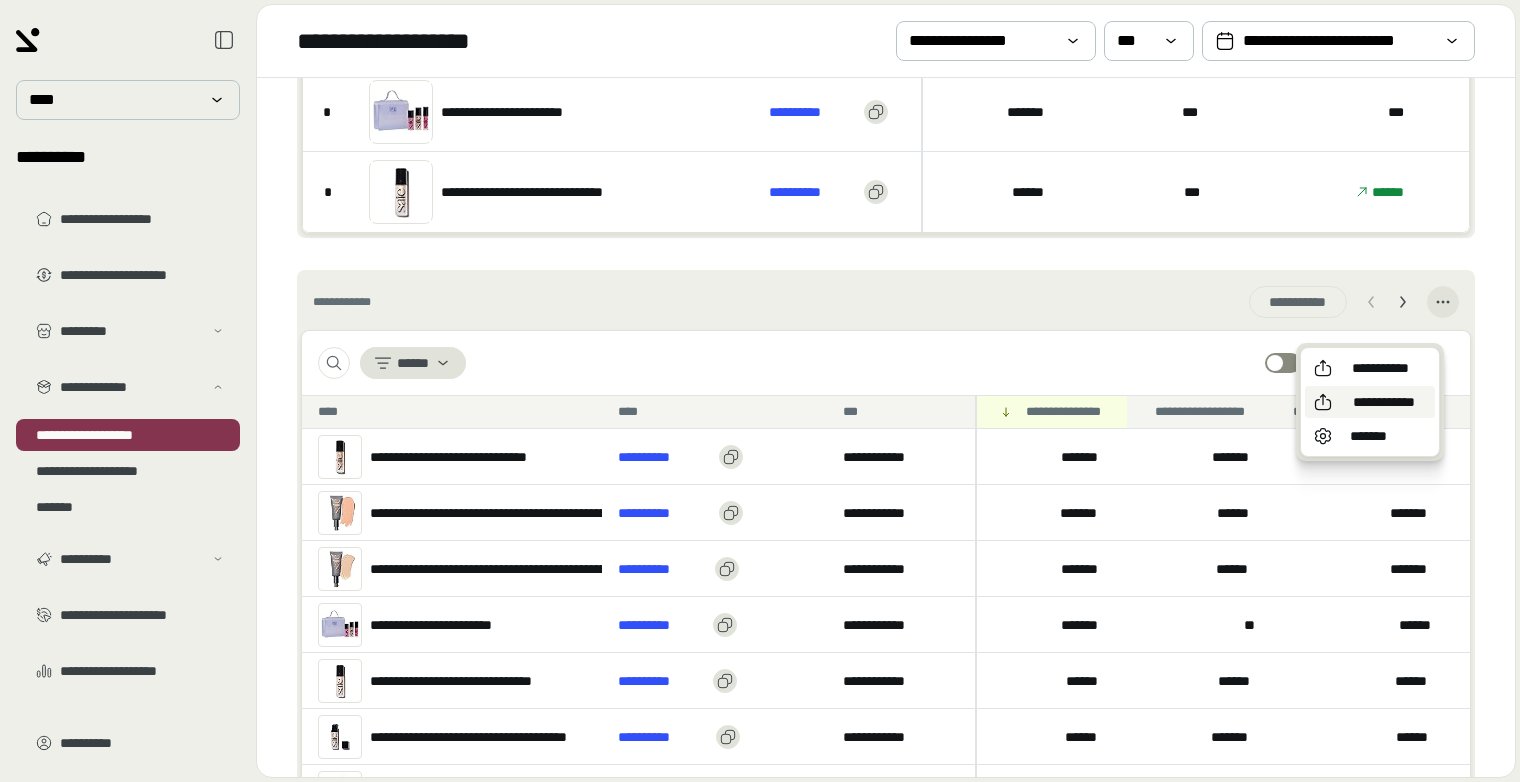 click on "**********" at bounding box center [1384, 402] 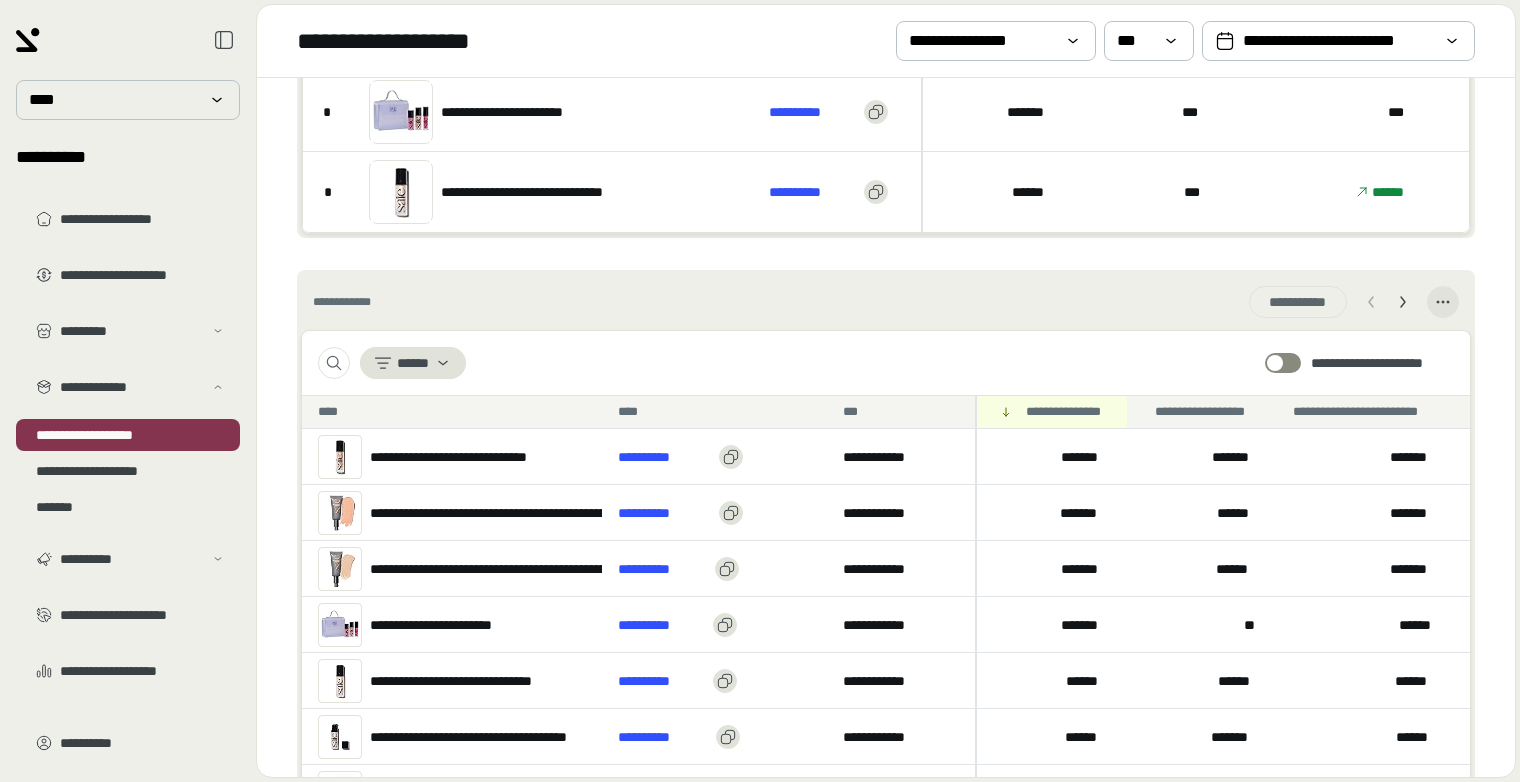click on "**********" at bounding box center [886, 302] 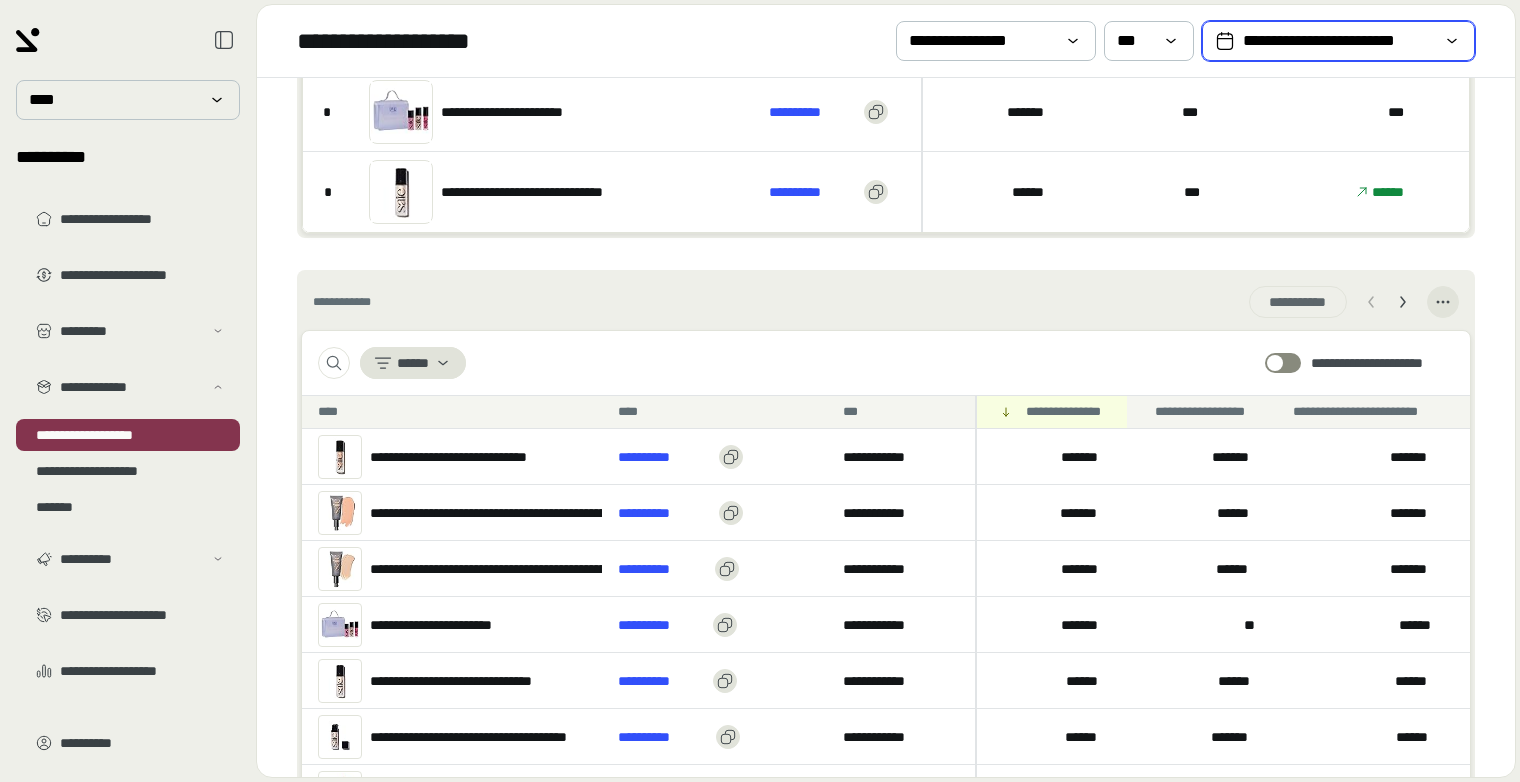 click on "**********" at bounding box center [1338, 41] 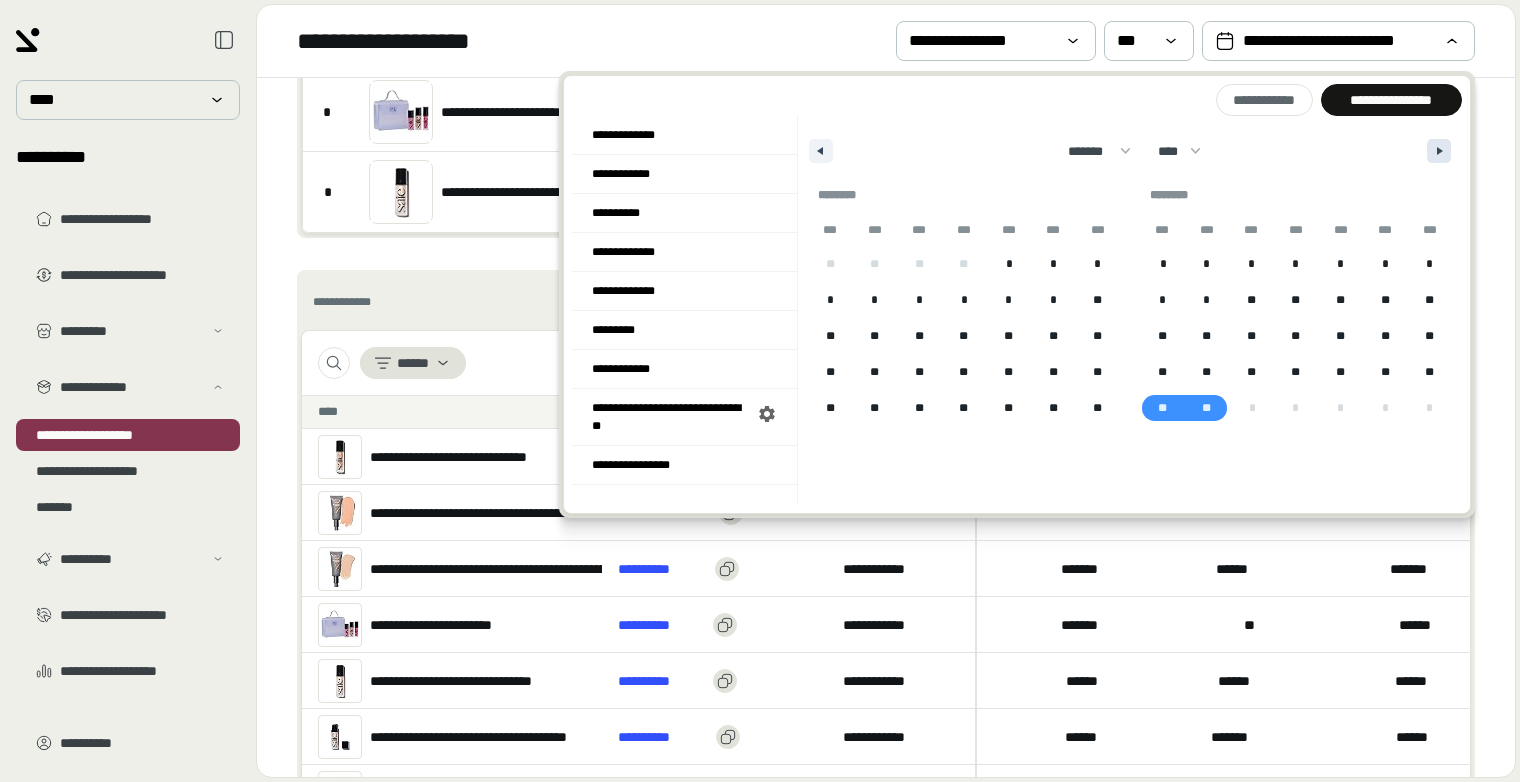 click at bounding box center [1439, 151] 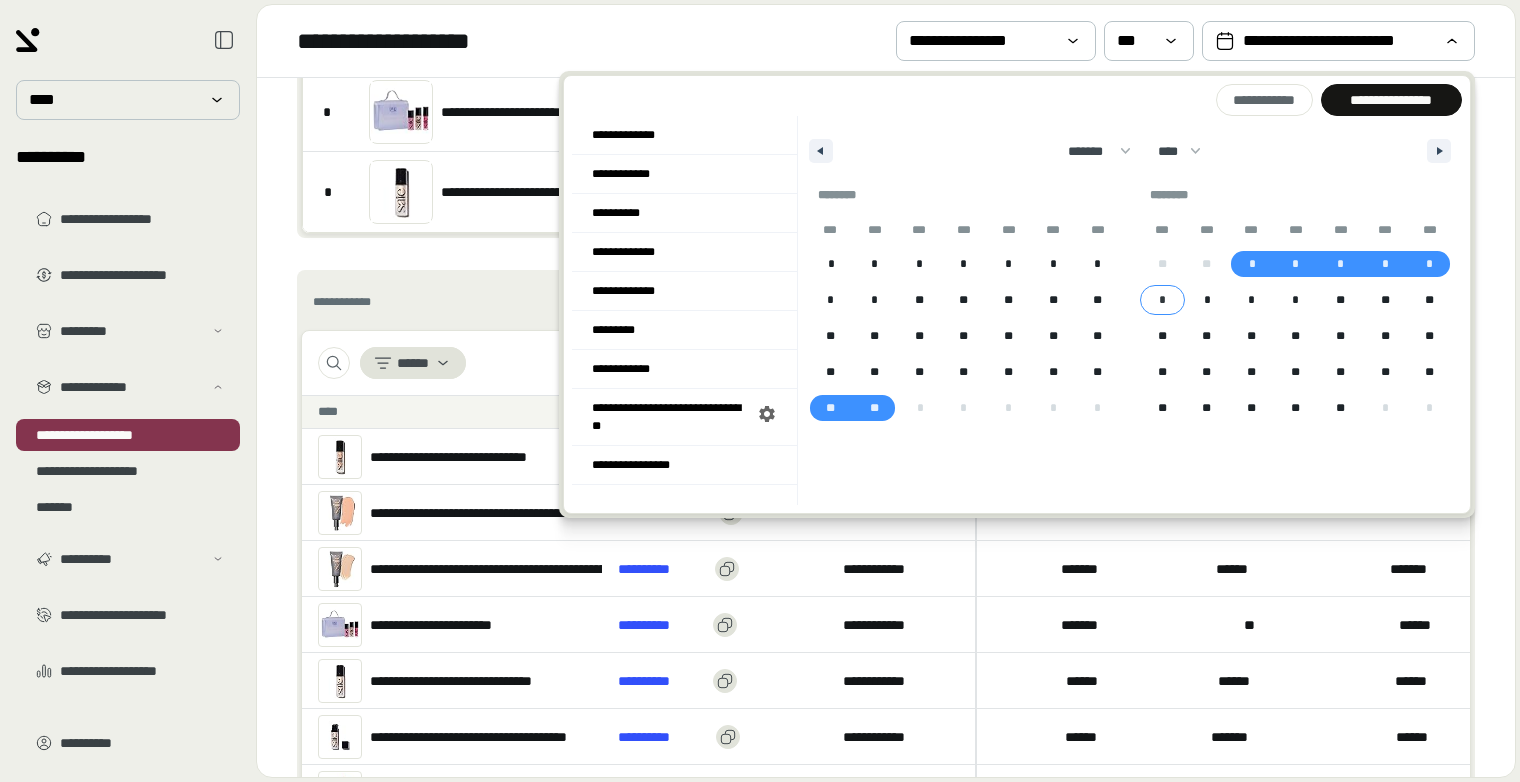 click on "*" at bounding box center (1162, 300) 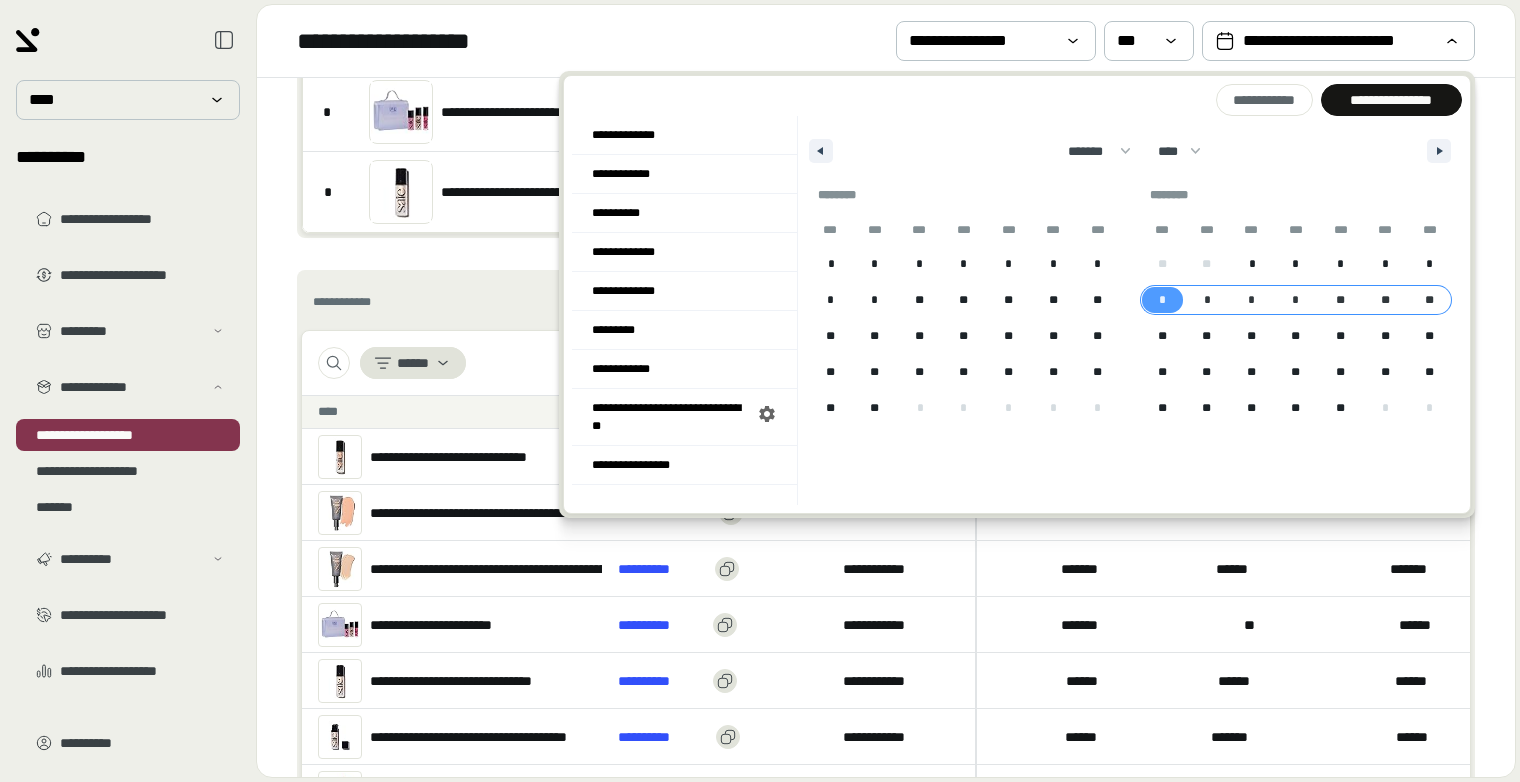 click on "**" at bounding box center (1429, 300) 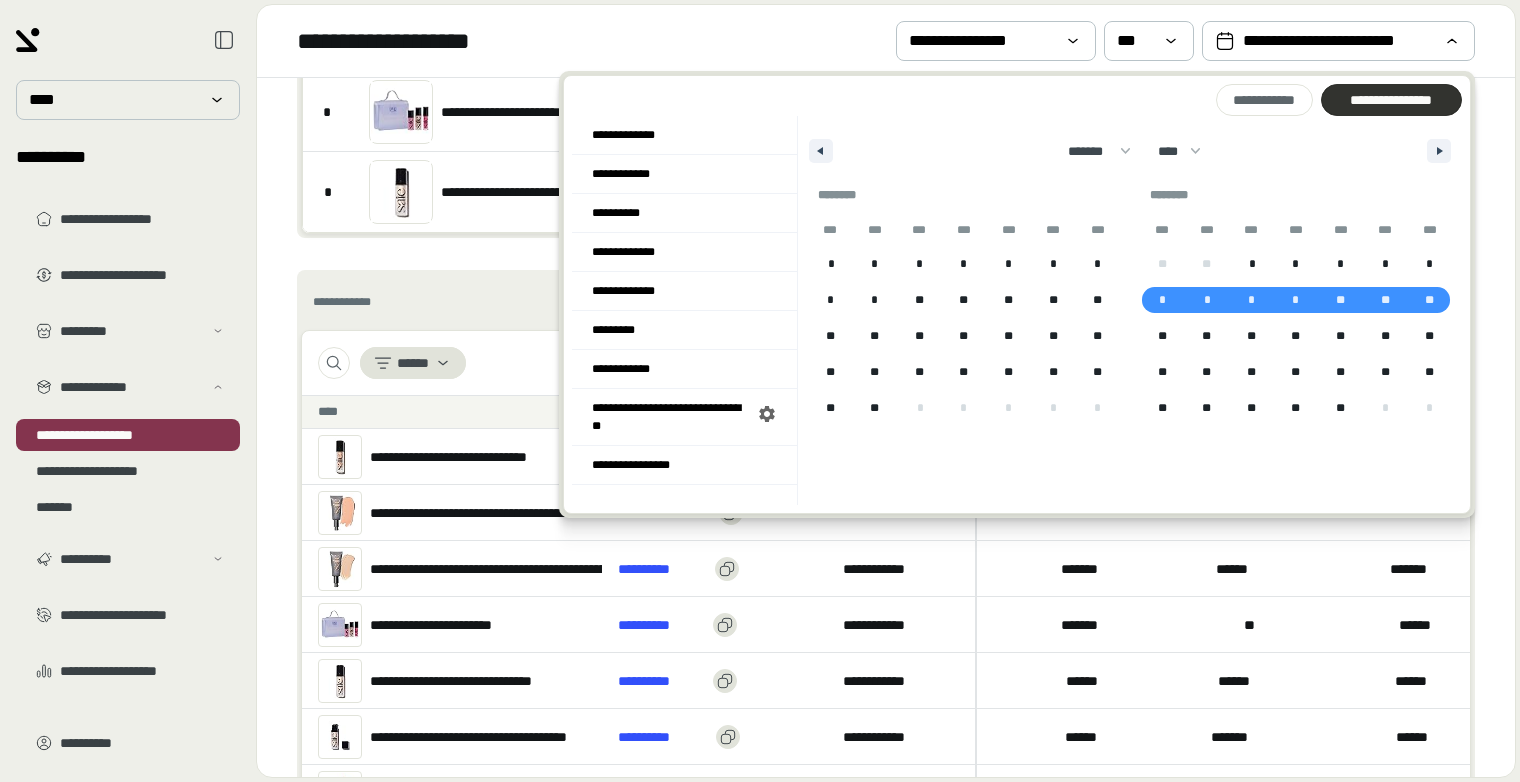 click at bounding box center (1391, 100) 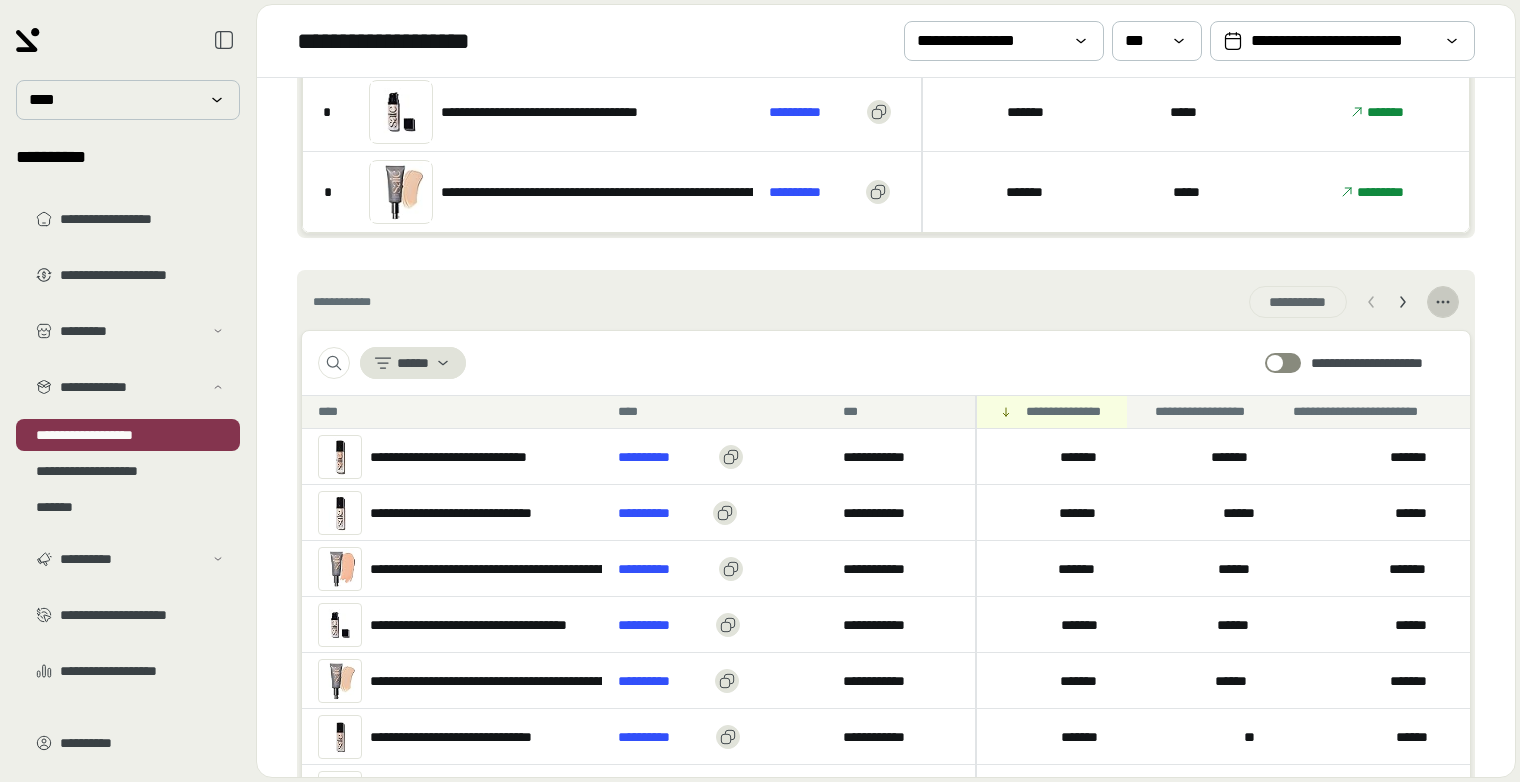 click 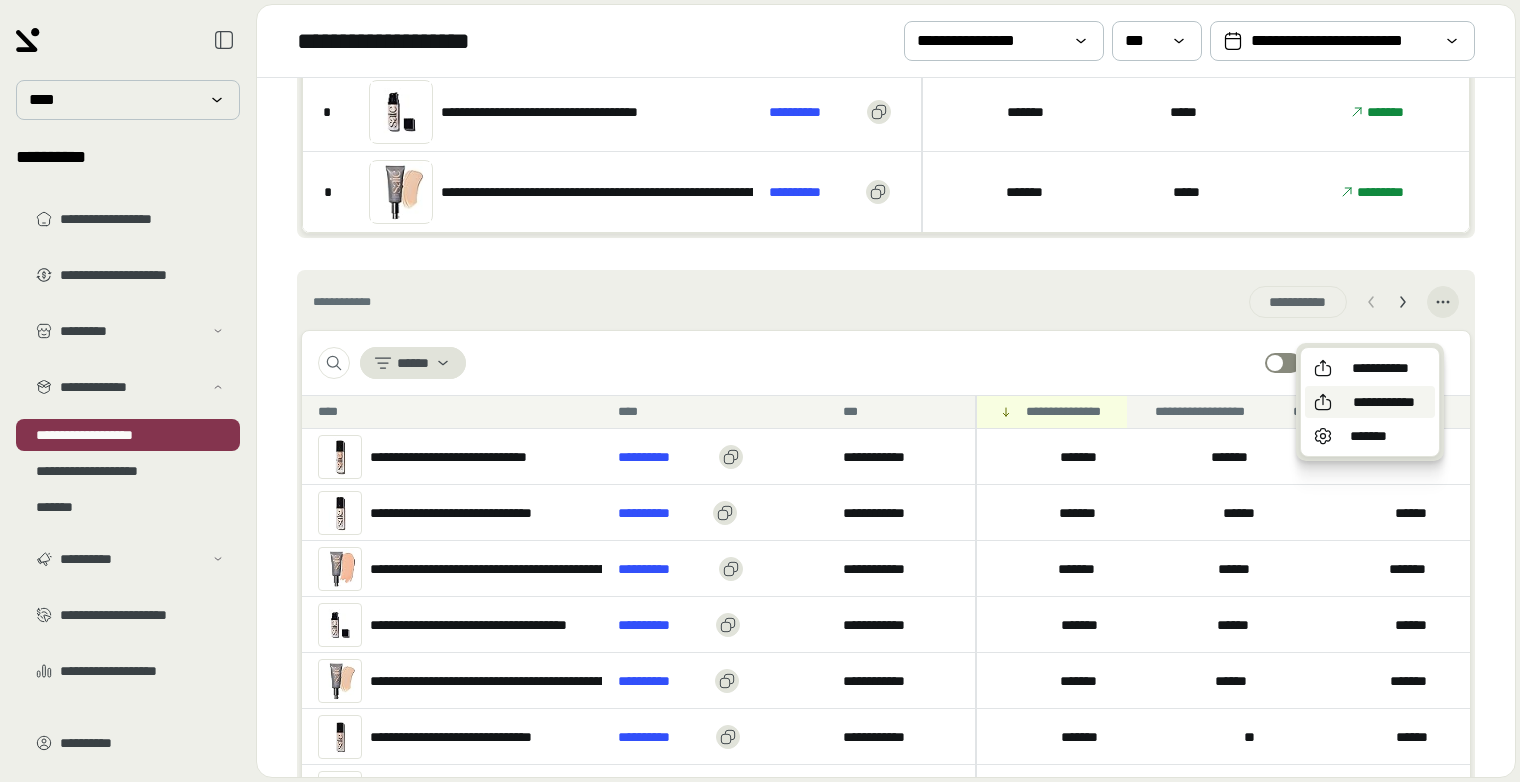 click on "**********" at bounding box center [1384, 402] 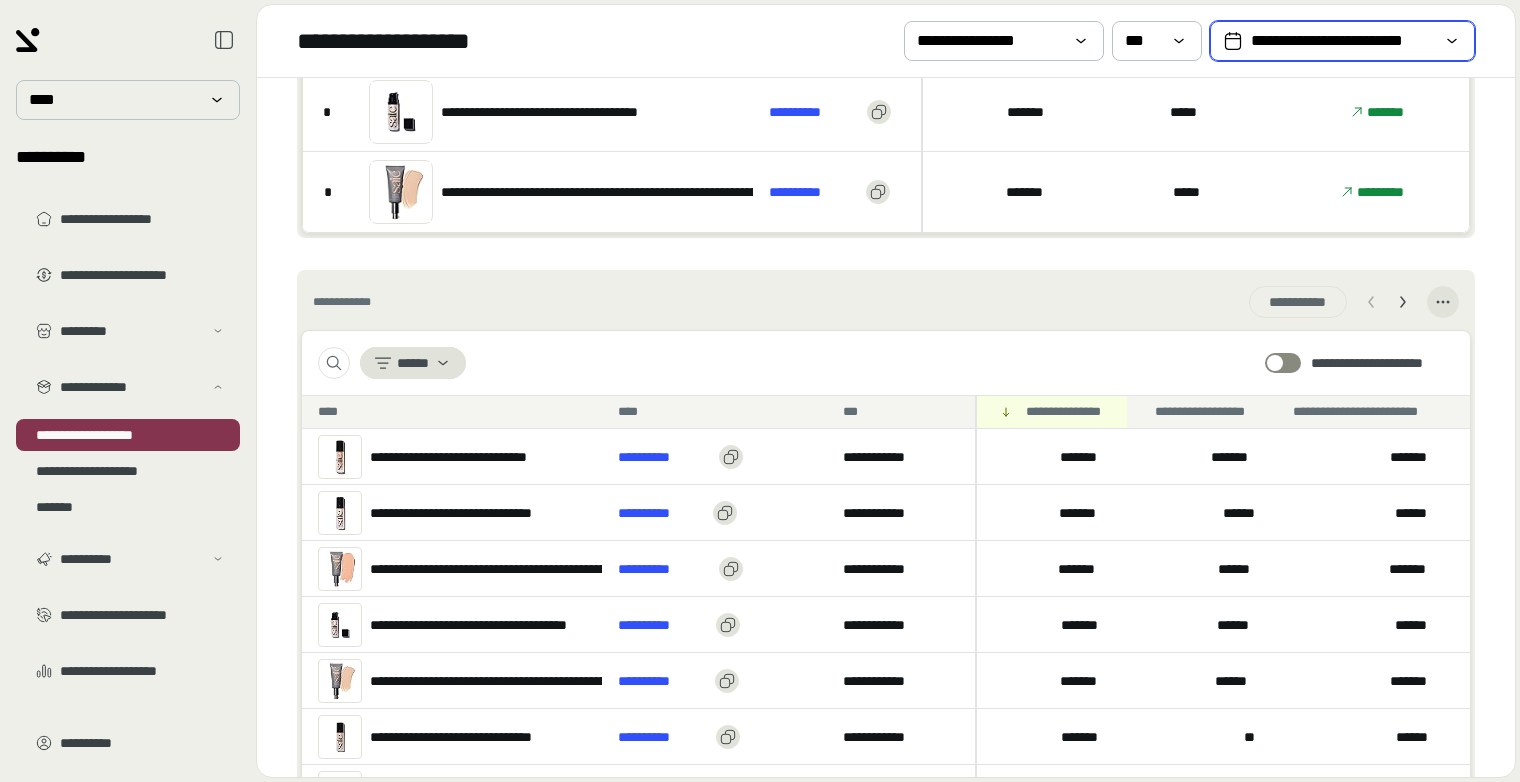 click 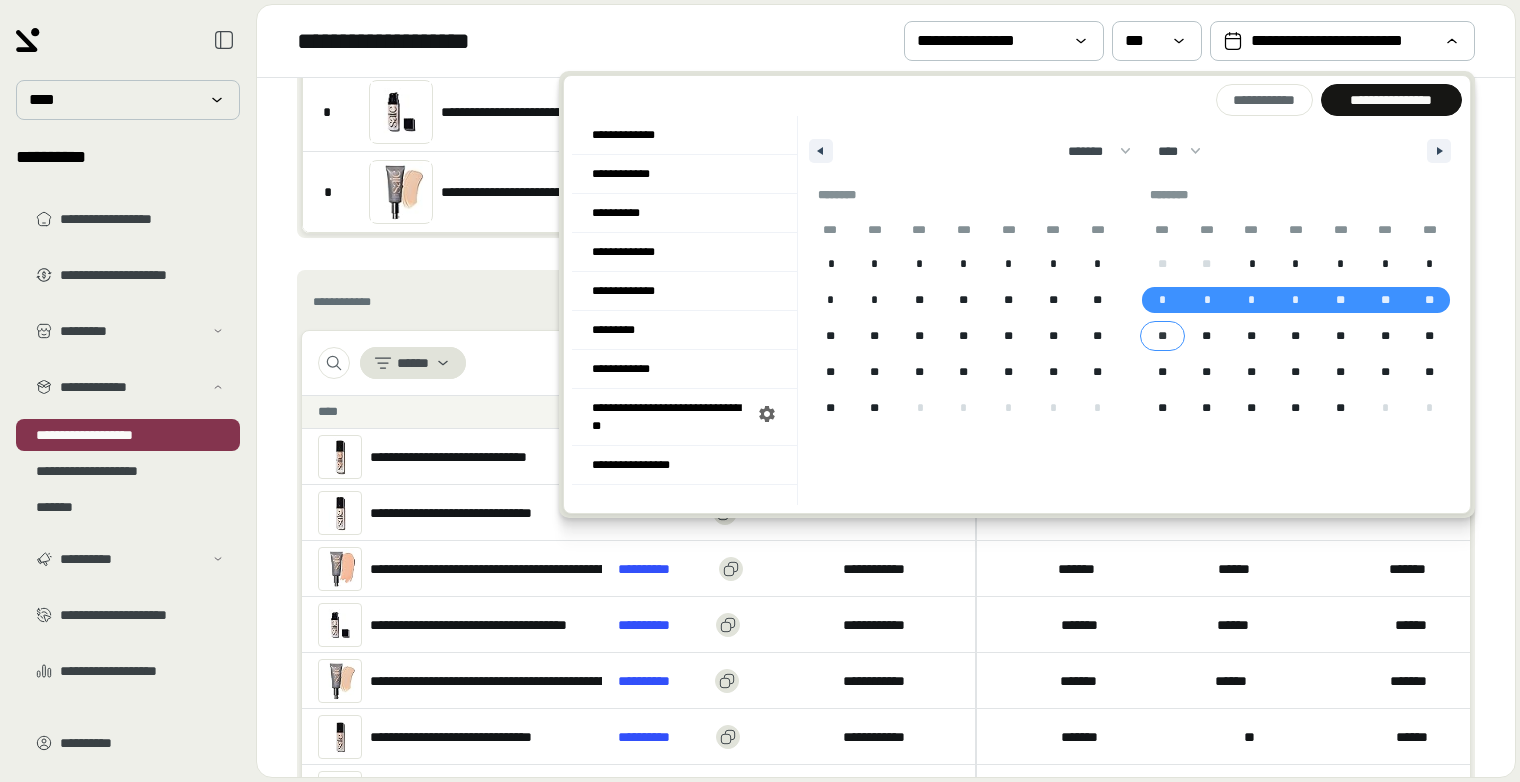 click on "**" at bounding box center [1162, 336] 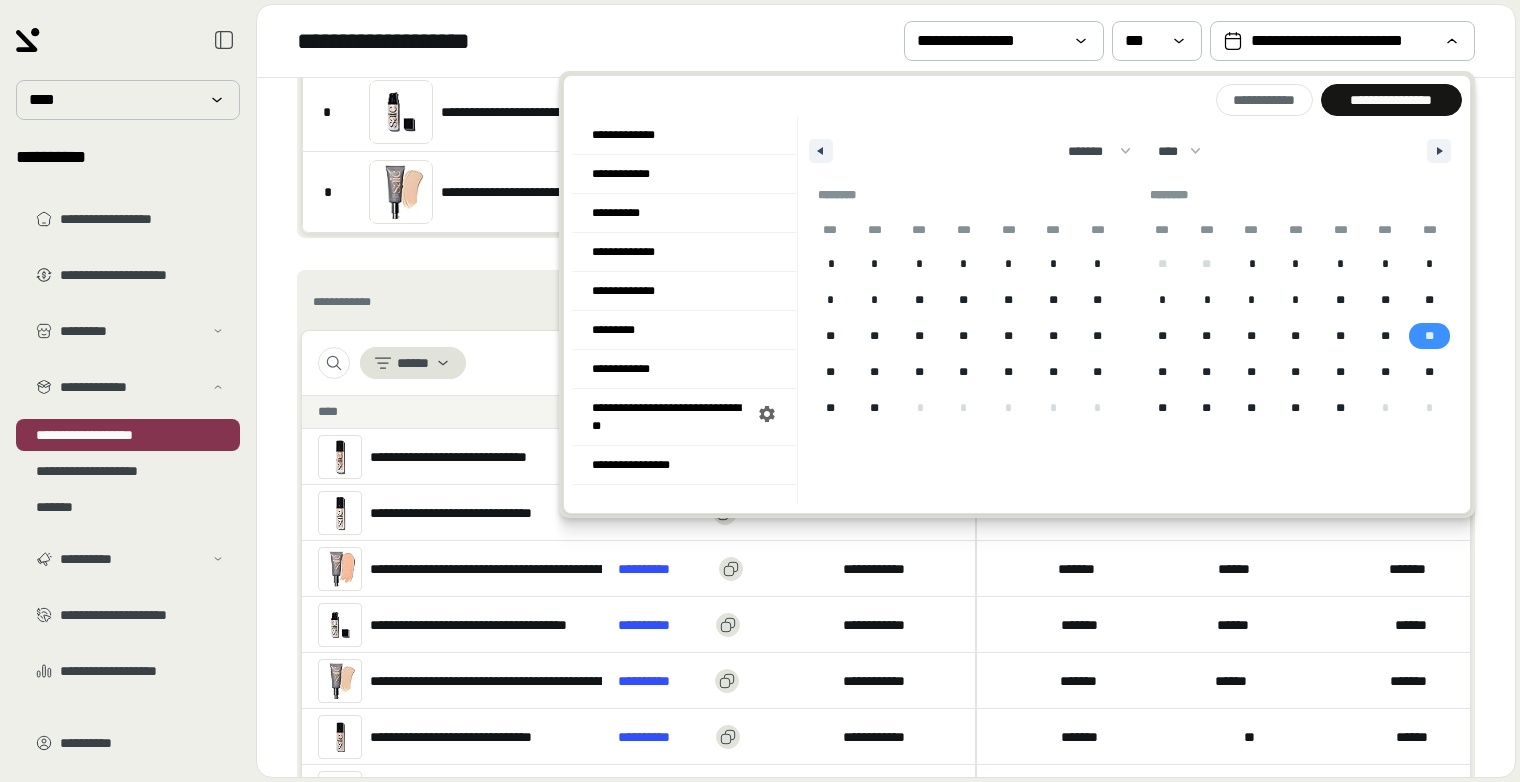 drag, startPoint x: 1435, startPoint y: 342, endPoint x: 1434, endPoint y: 227, distance: 115.00435 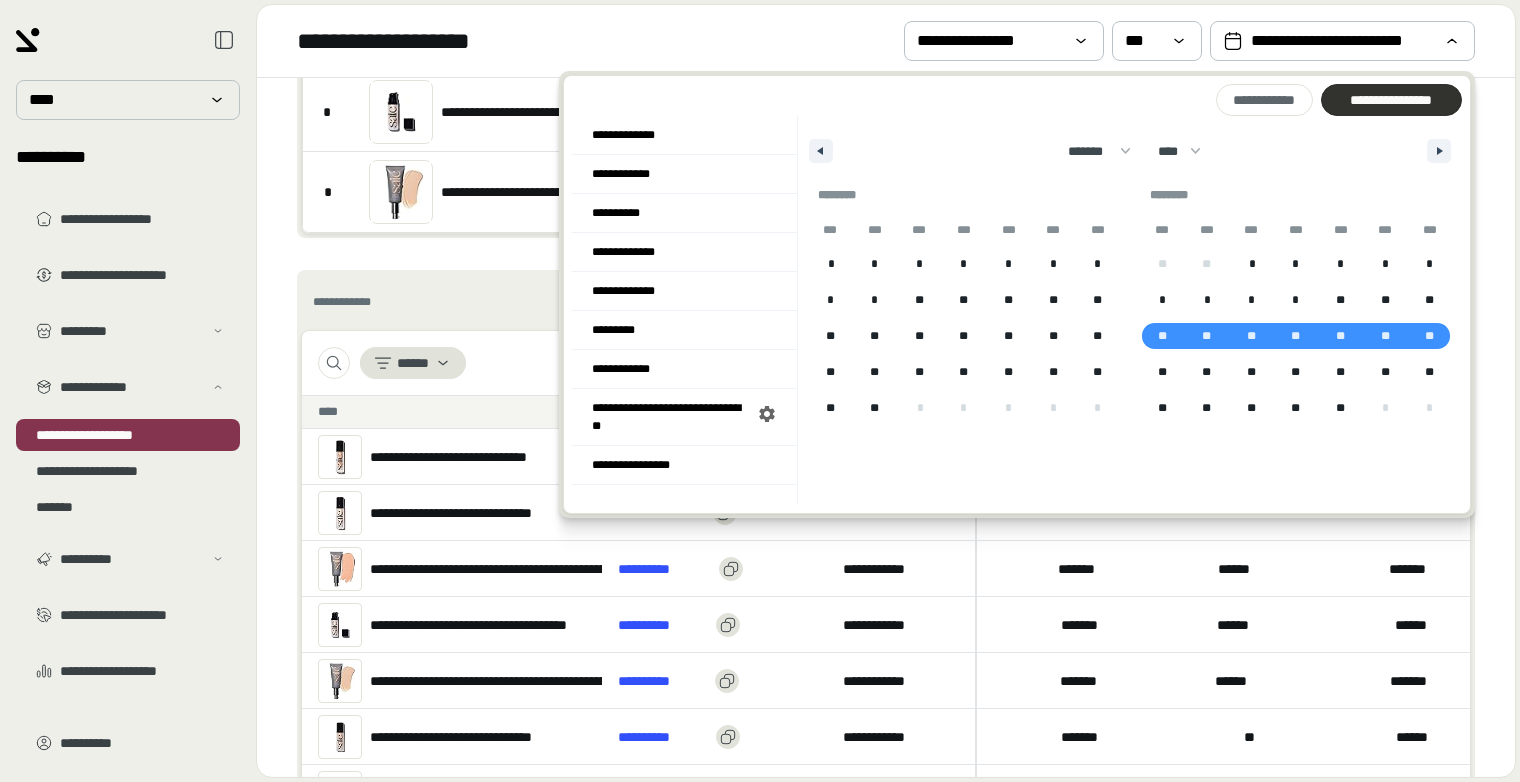click on "**********" at bounding box center (1391, 100) 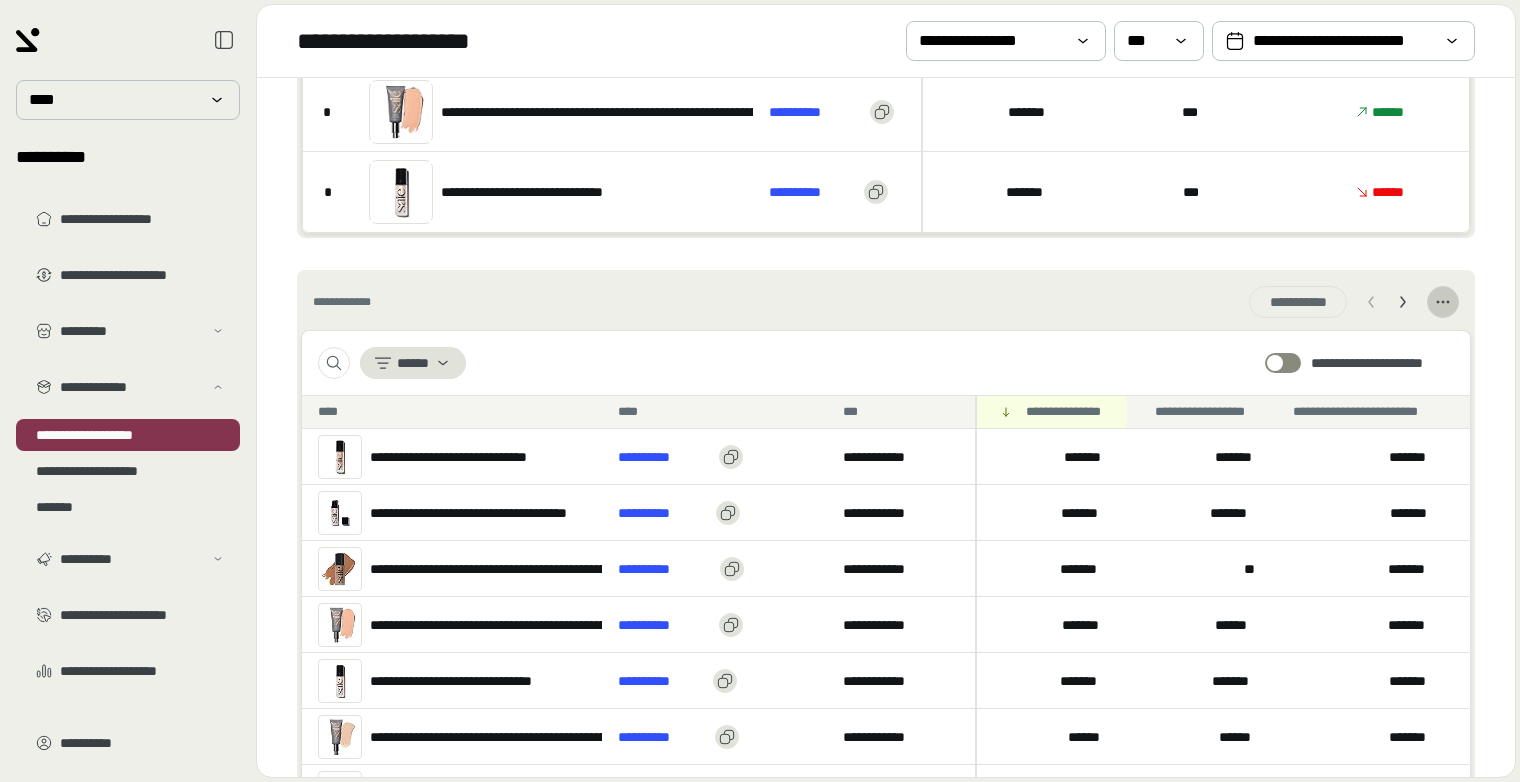 click 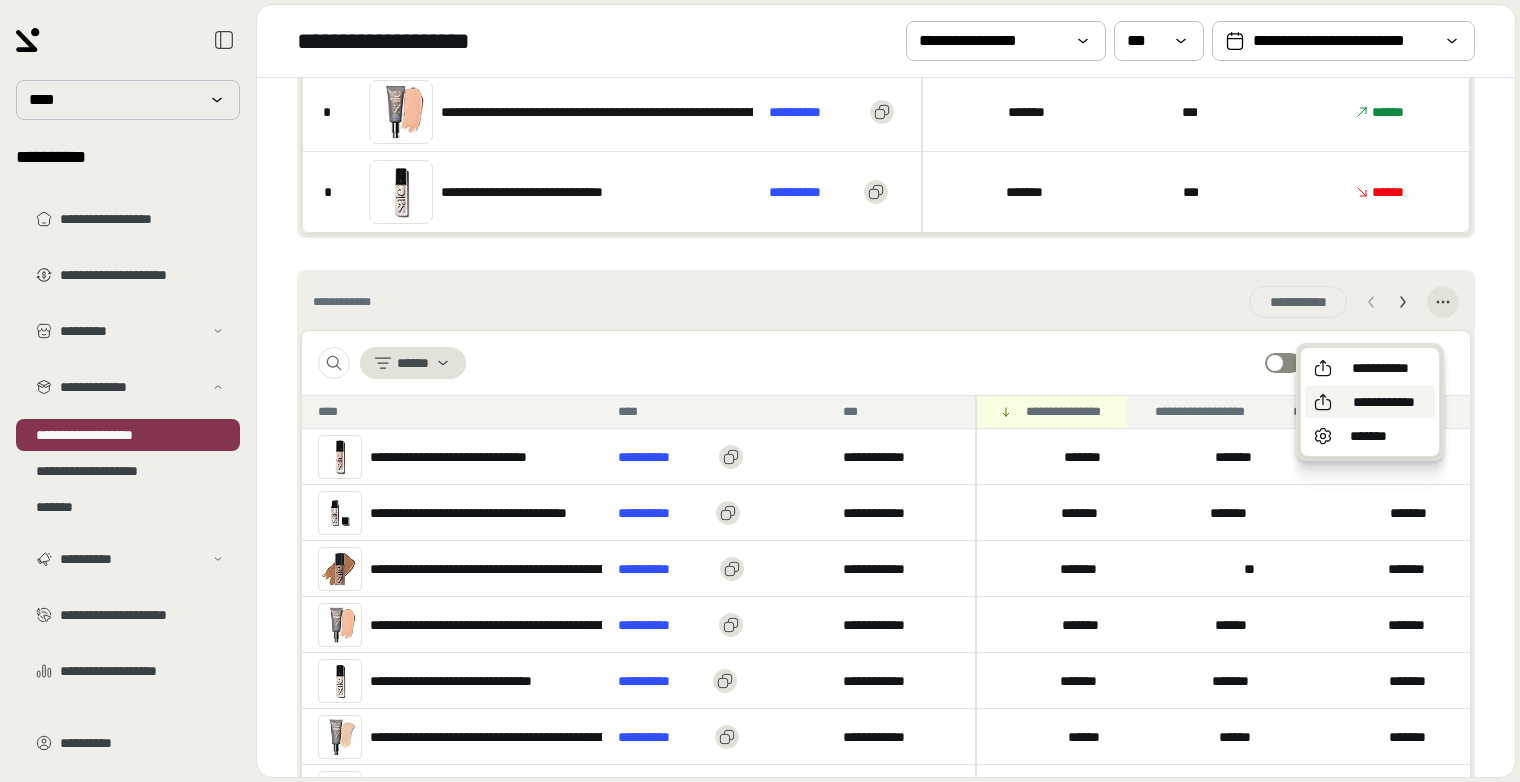 click on "**********" at bounding box center [1384, 402] 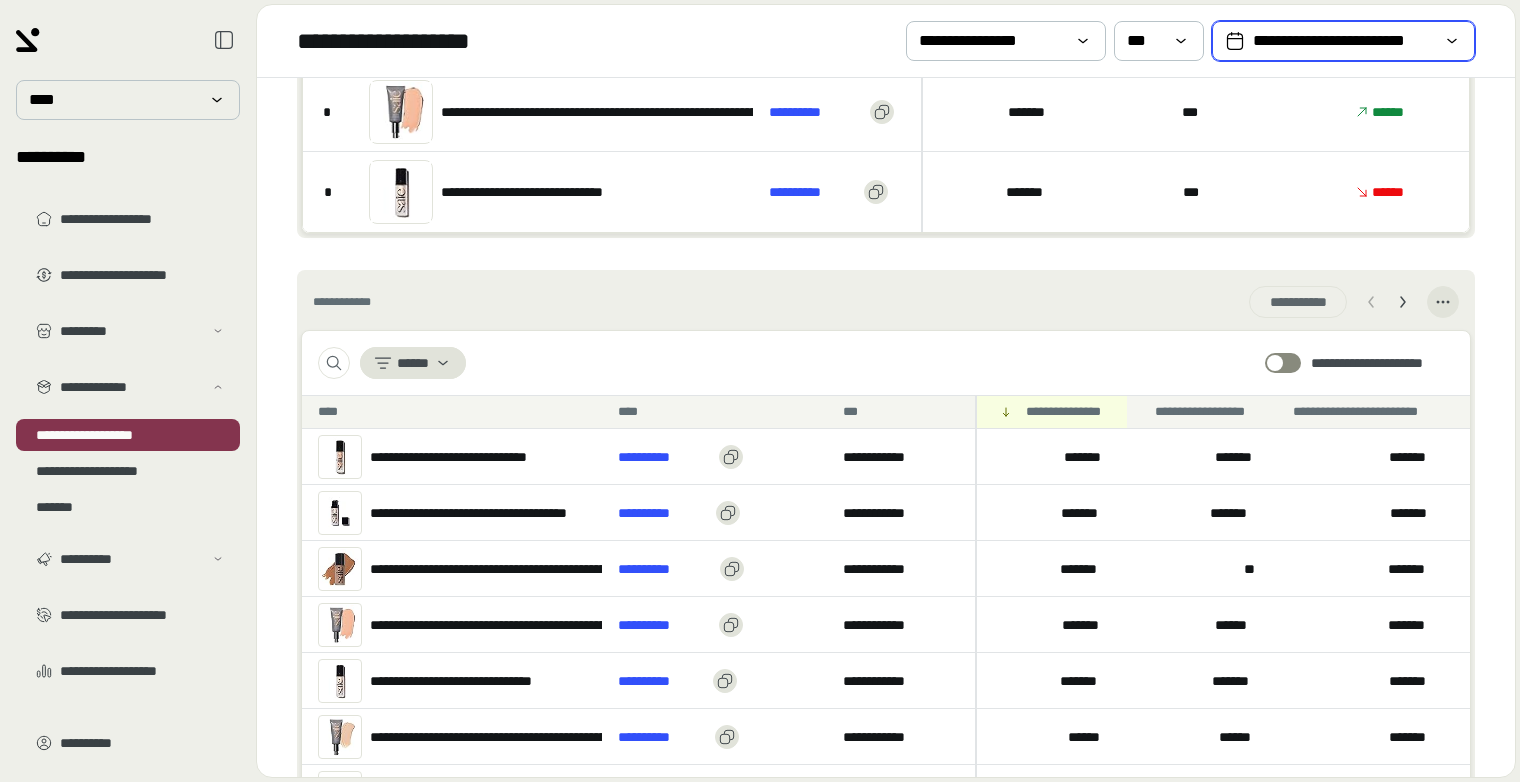 click on "**********" at bounding box center [1343, 41] 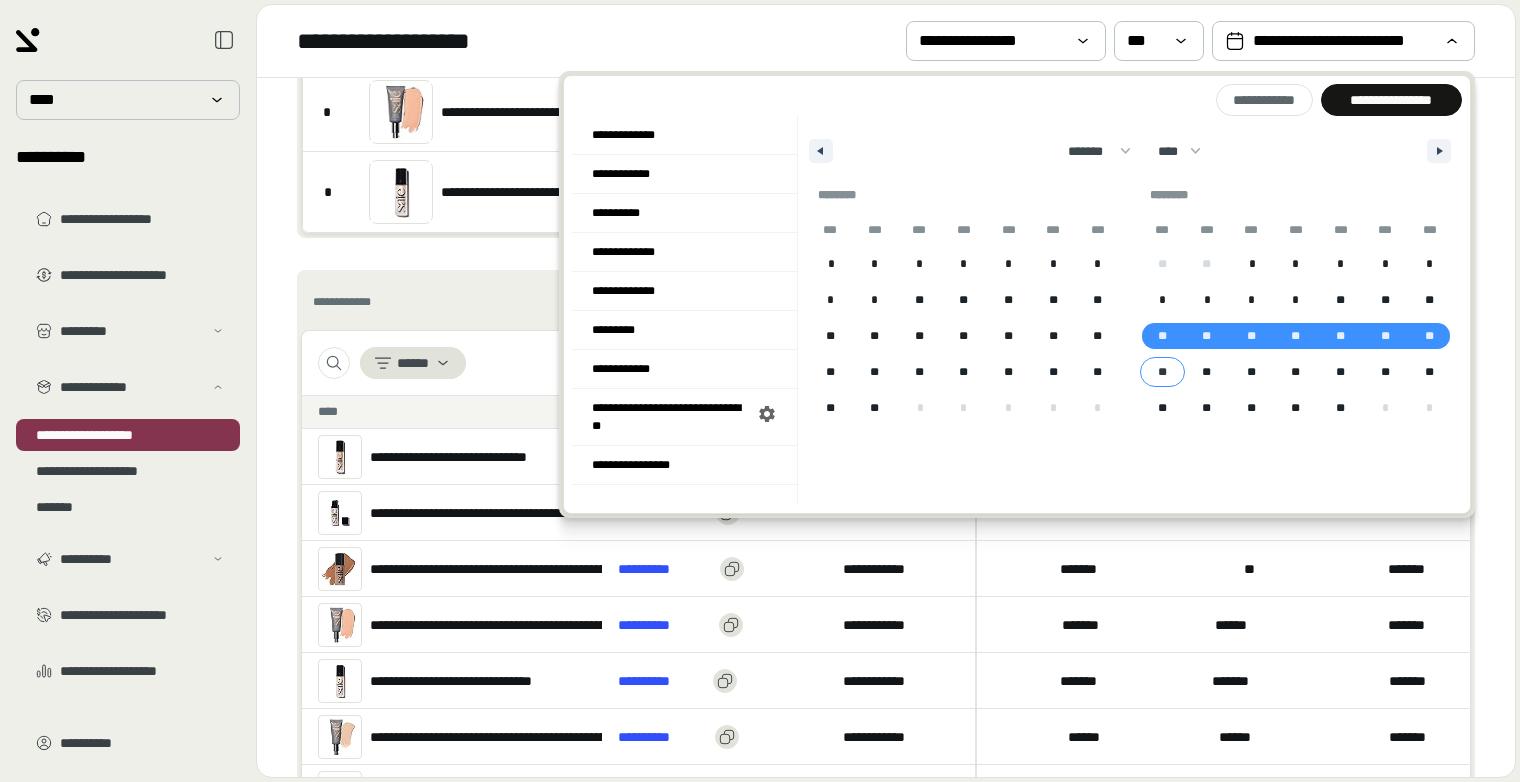 click on "**" at bounding box center [1162, 372] 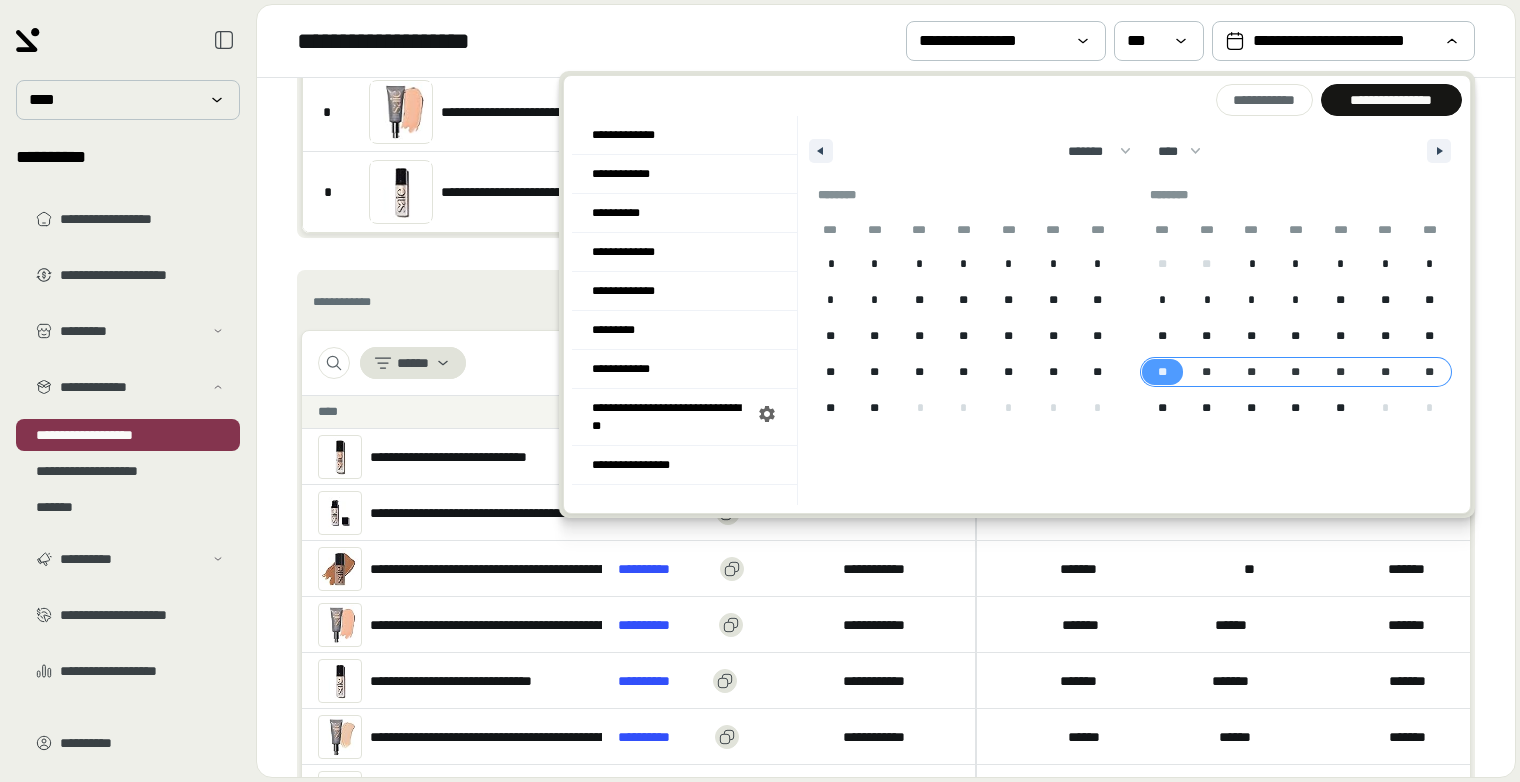 click on "**" at bounding box center [1430, 372] 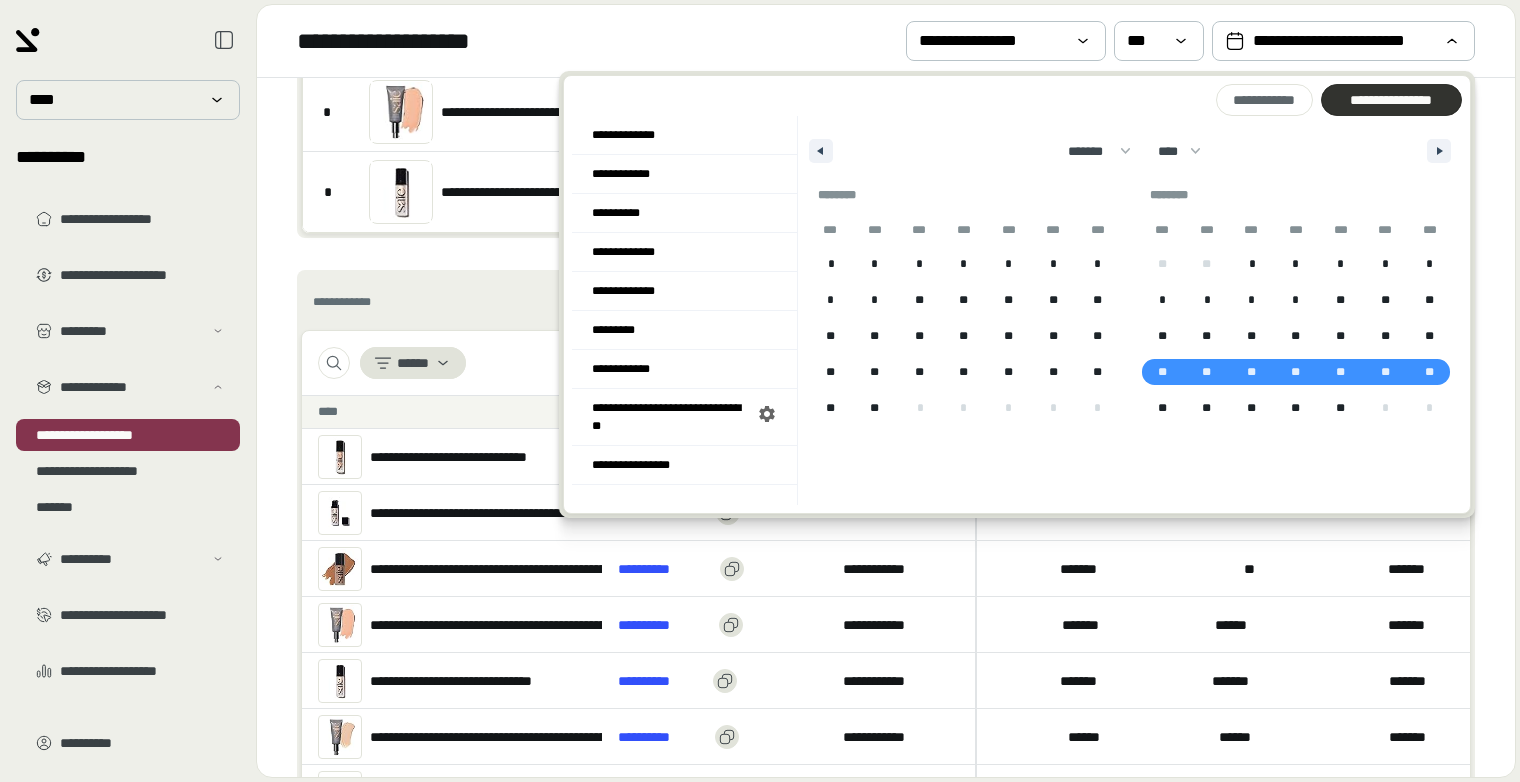 click at bounding box center (1391, 100) 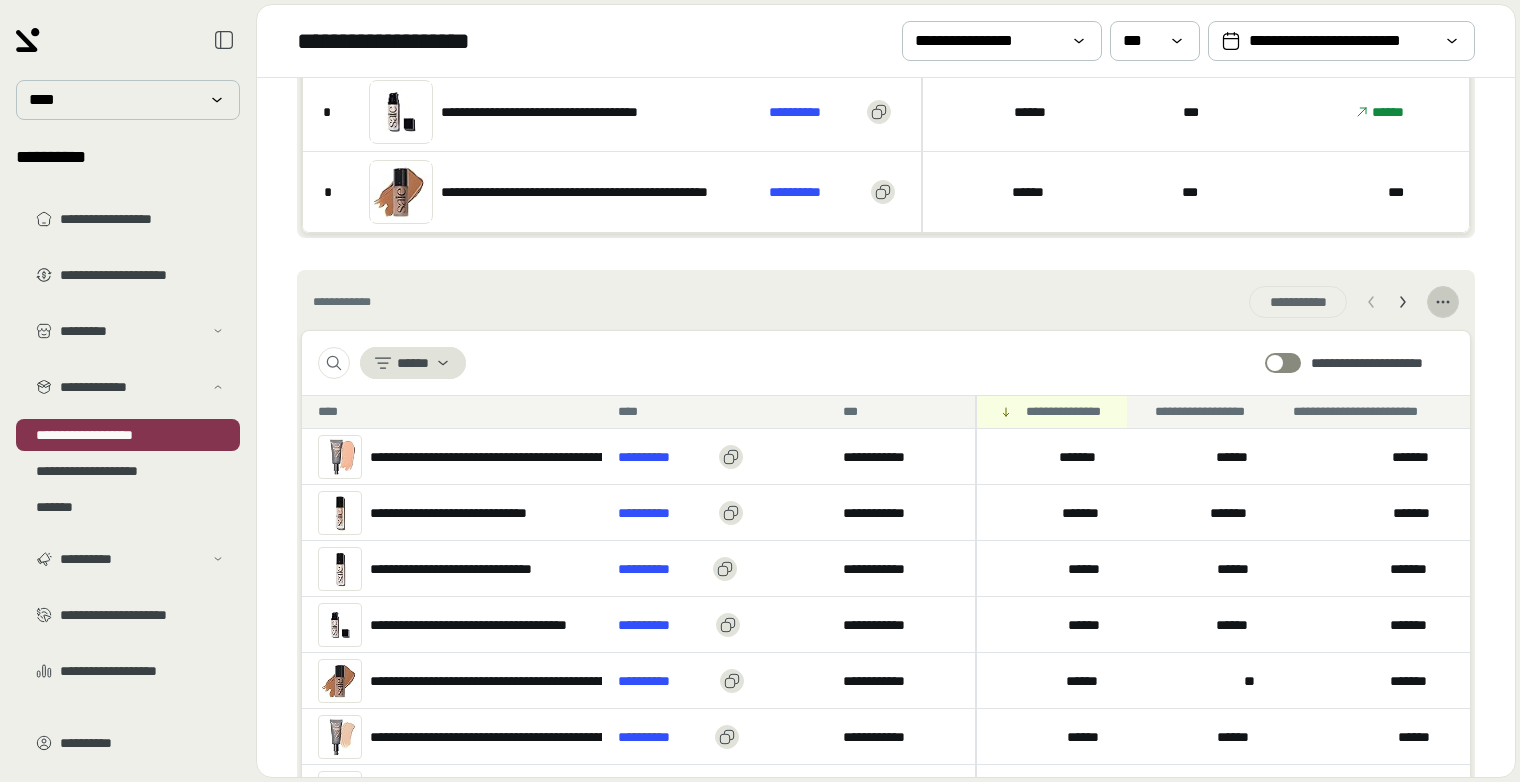 click 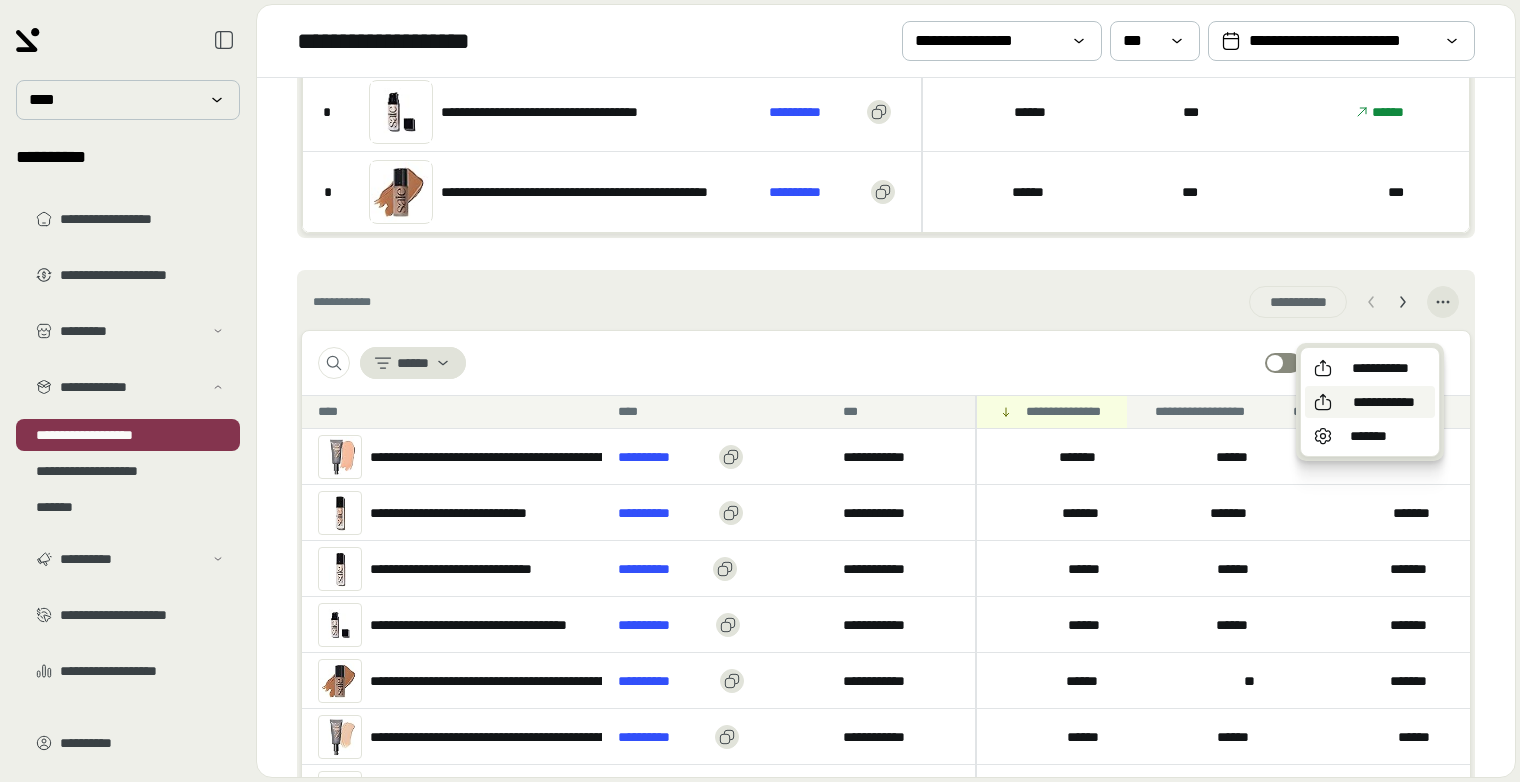 click on "**********" at bounding box center (1384, 402) 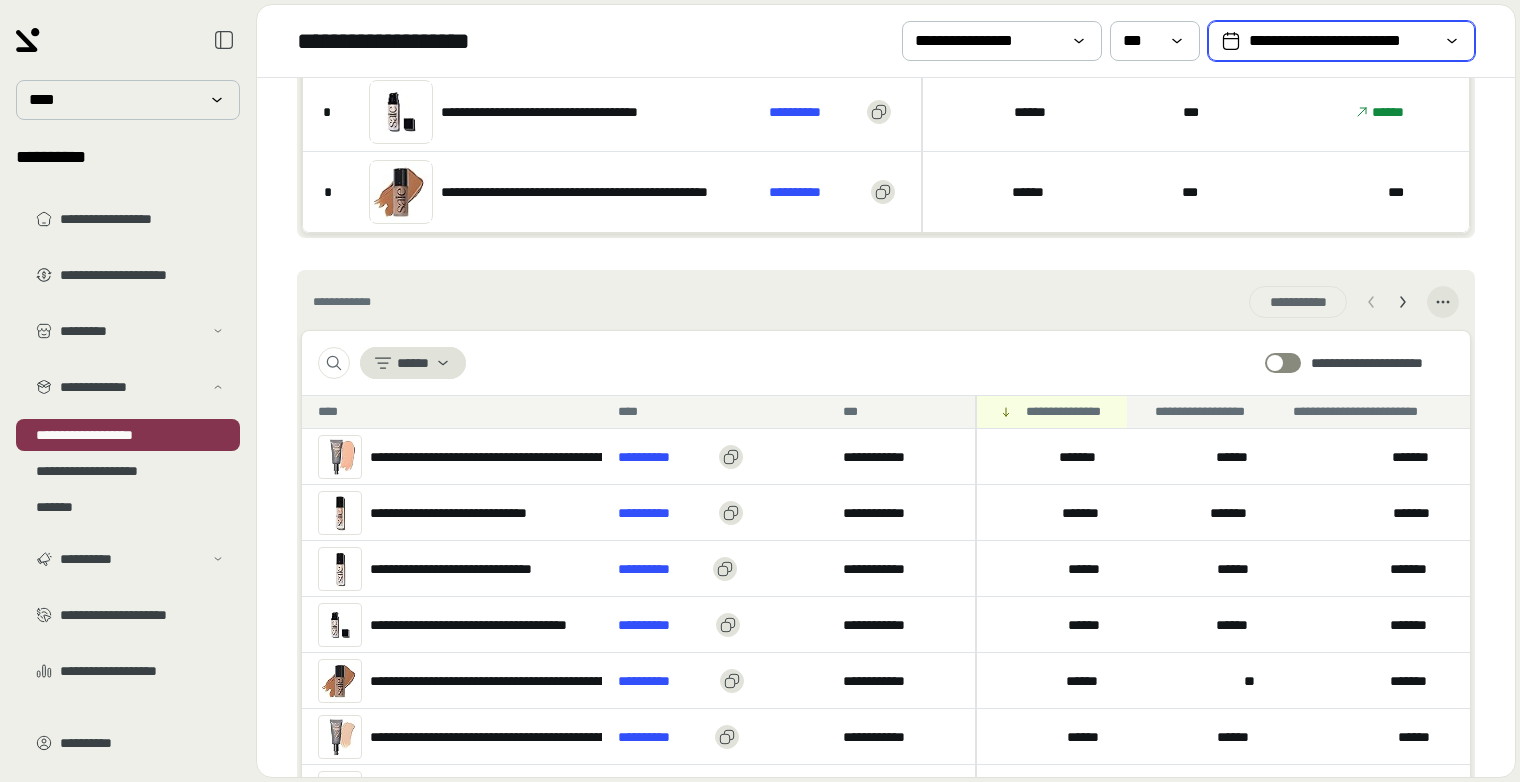 click on "**********" at bounding box center (1341, 41) 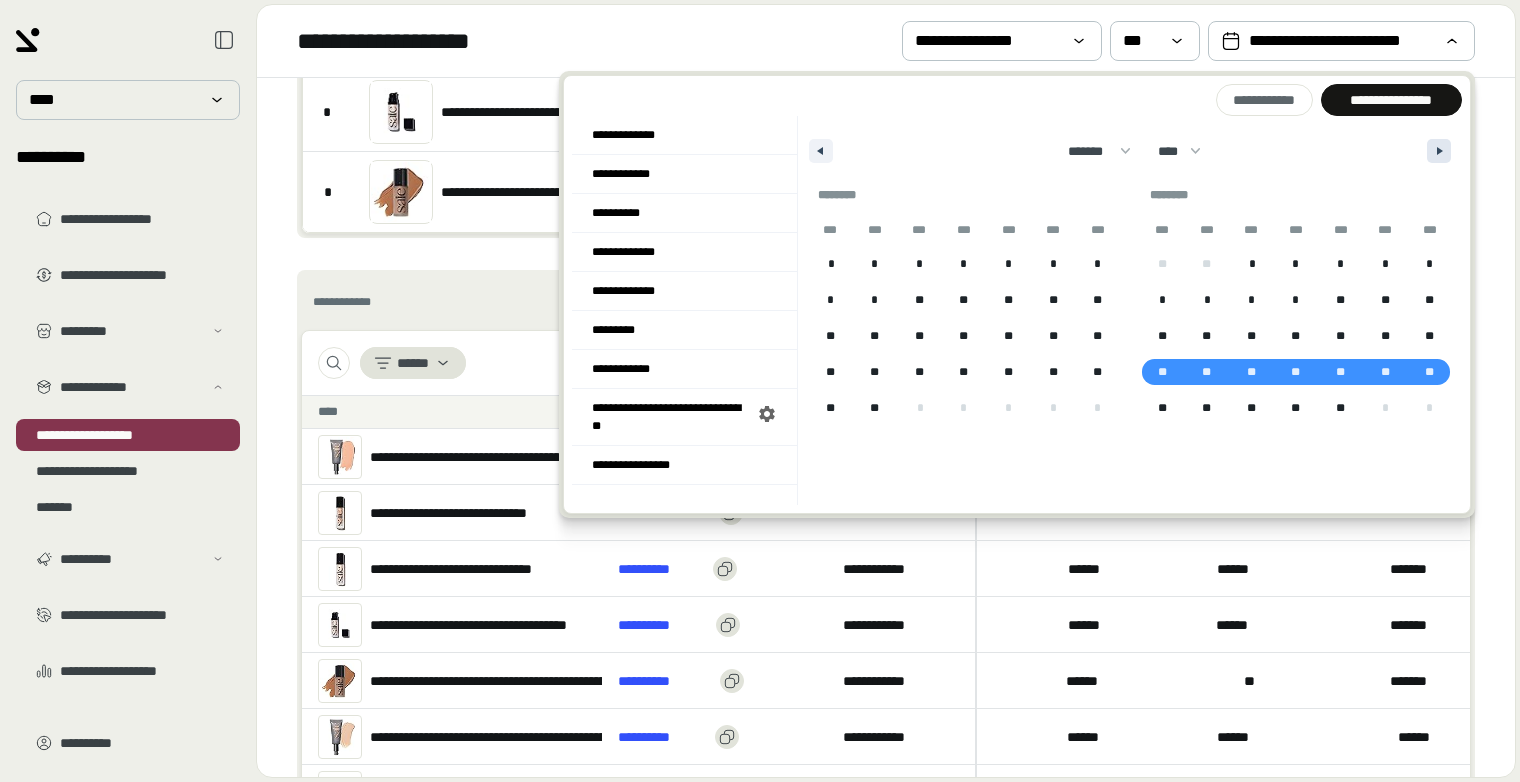 click at bounding box center [1442, 151] 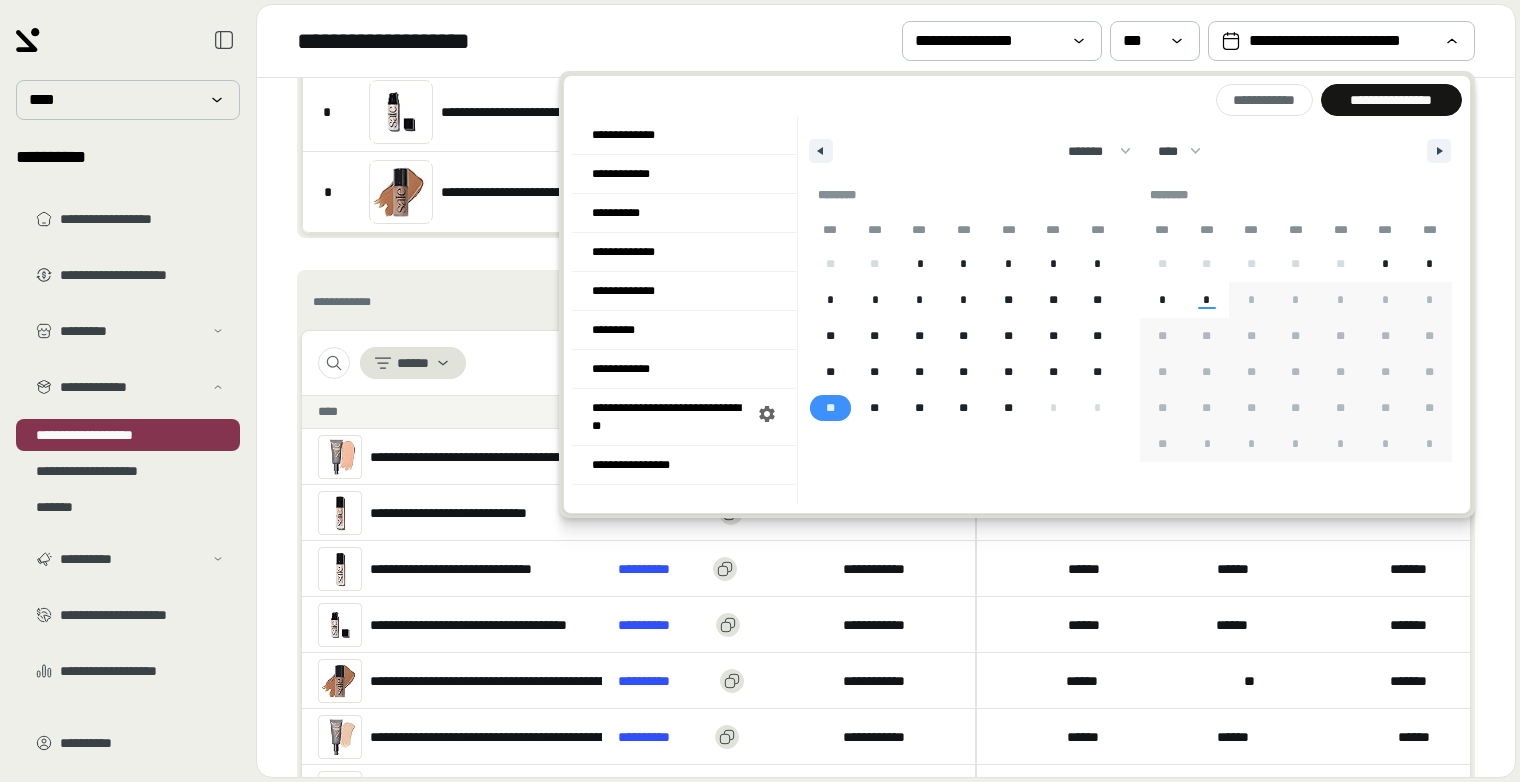 click on "**" at bounding box center (830, 408) 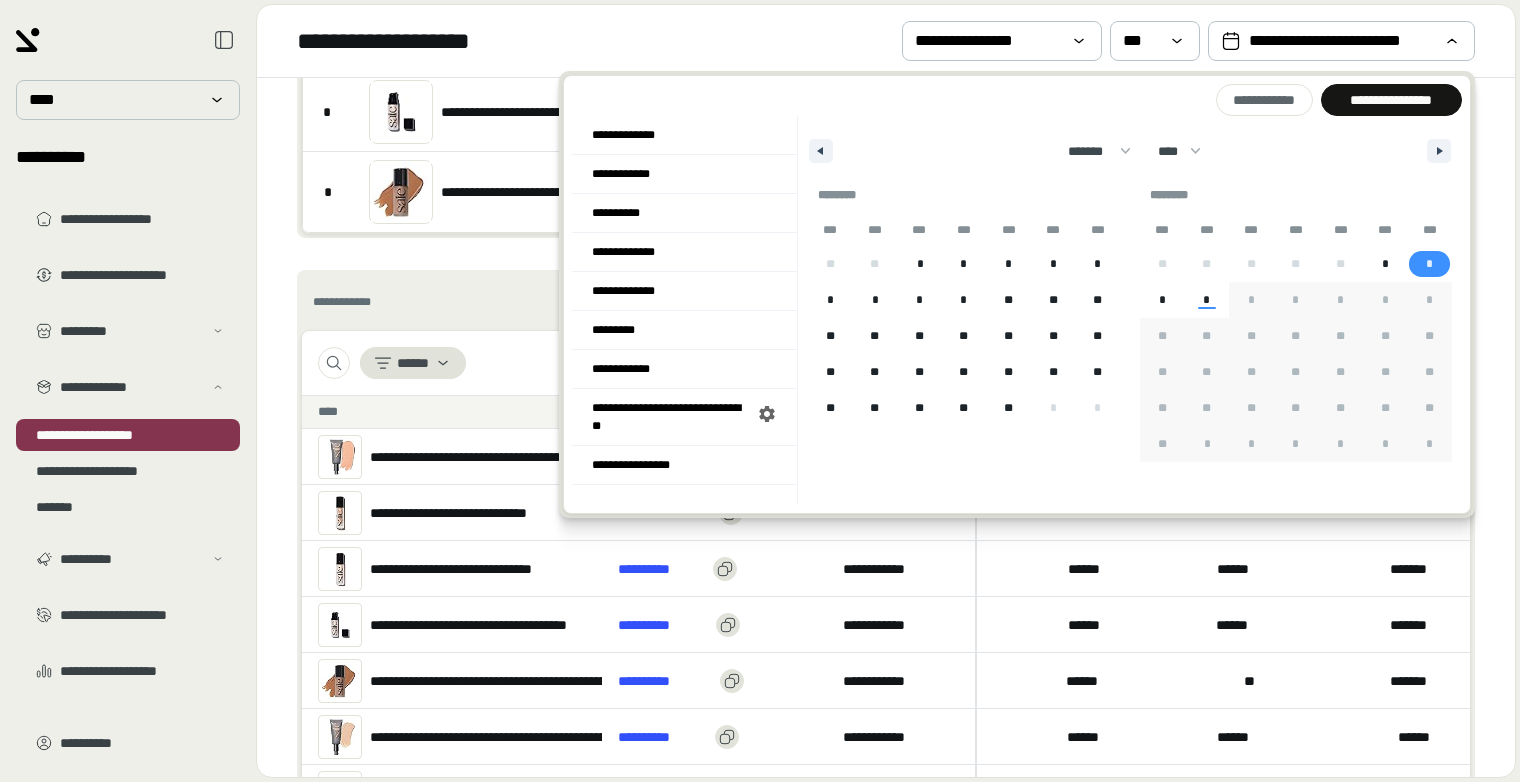 click on "*" at bounding box center [1429, 264] 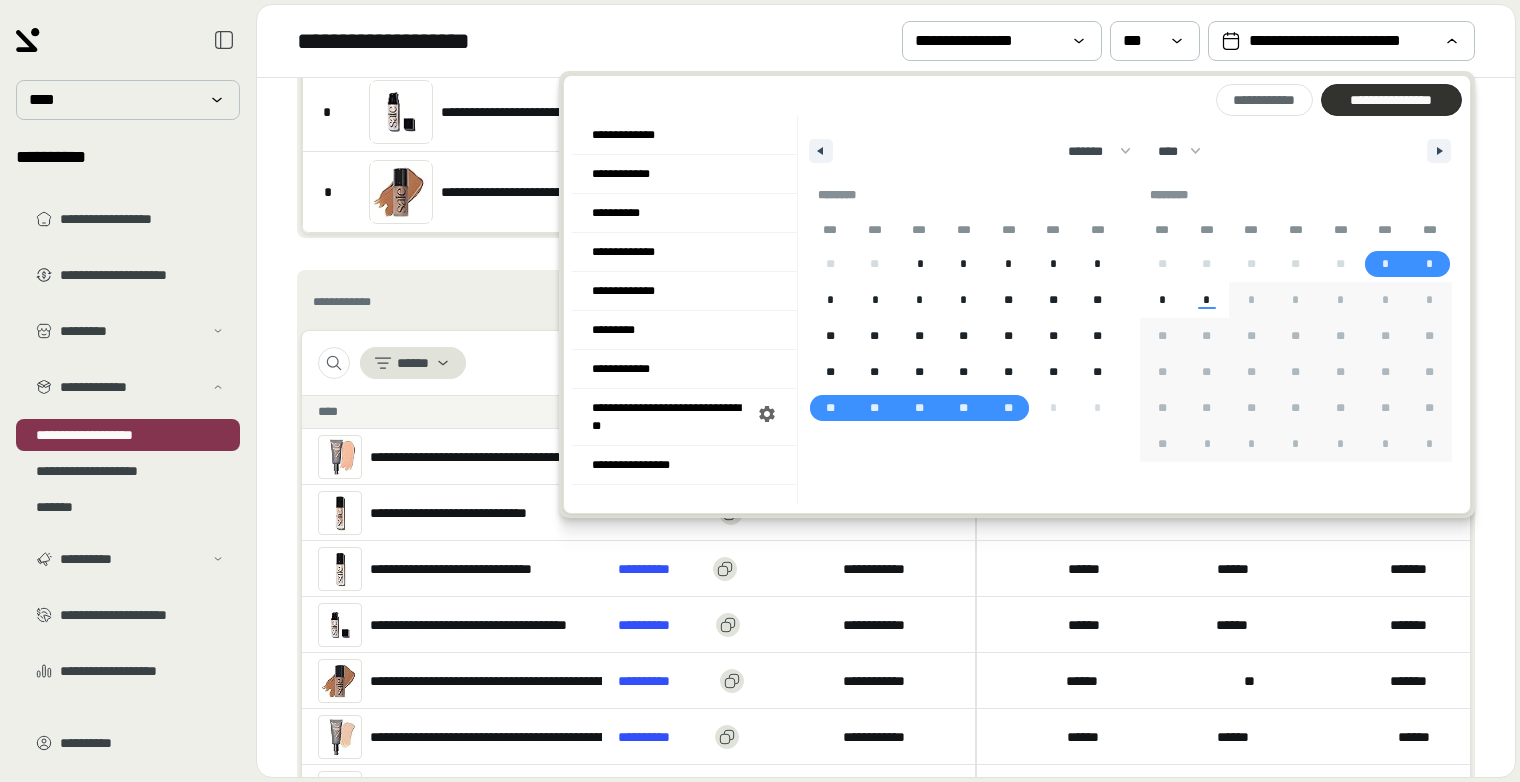 click on "**********" at bounding box center (1391, 100) 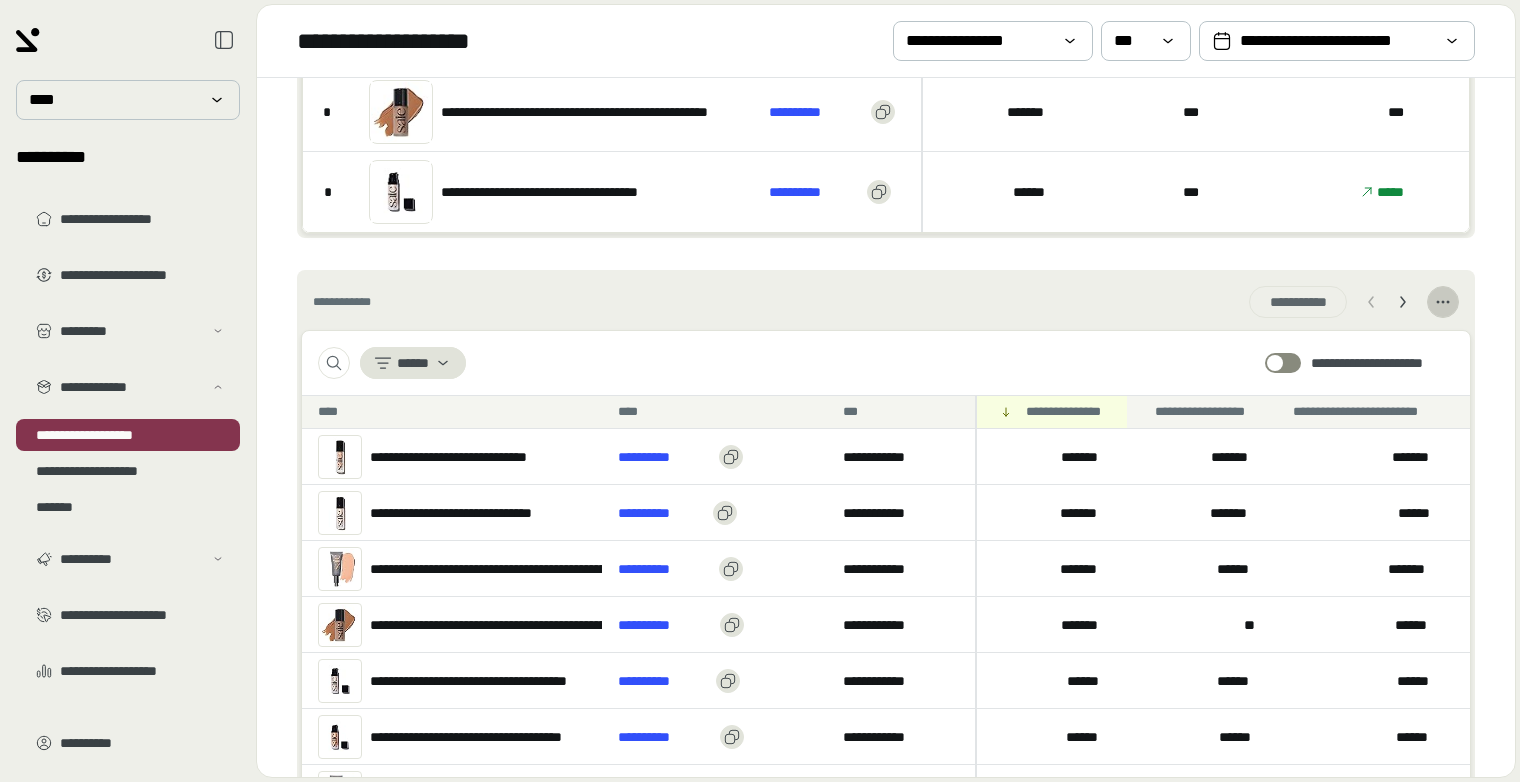 click 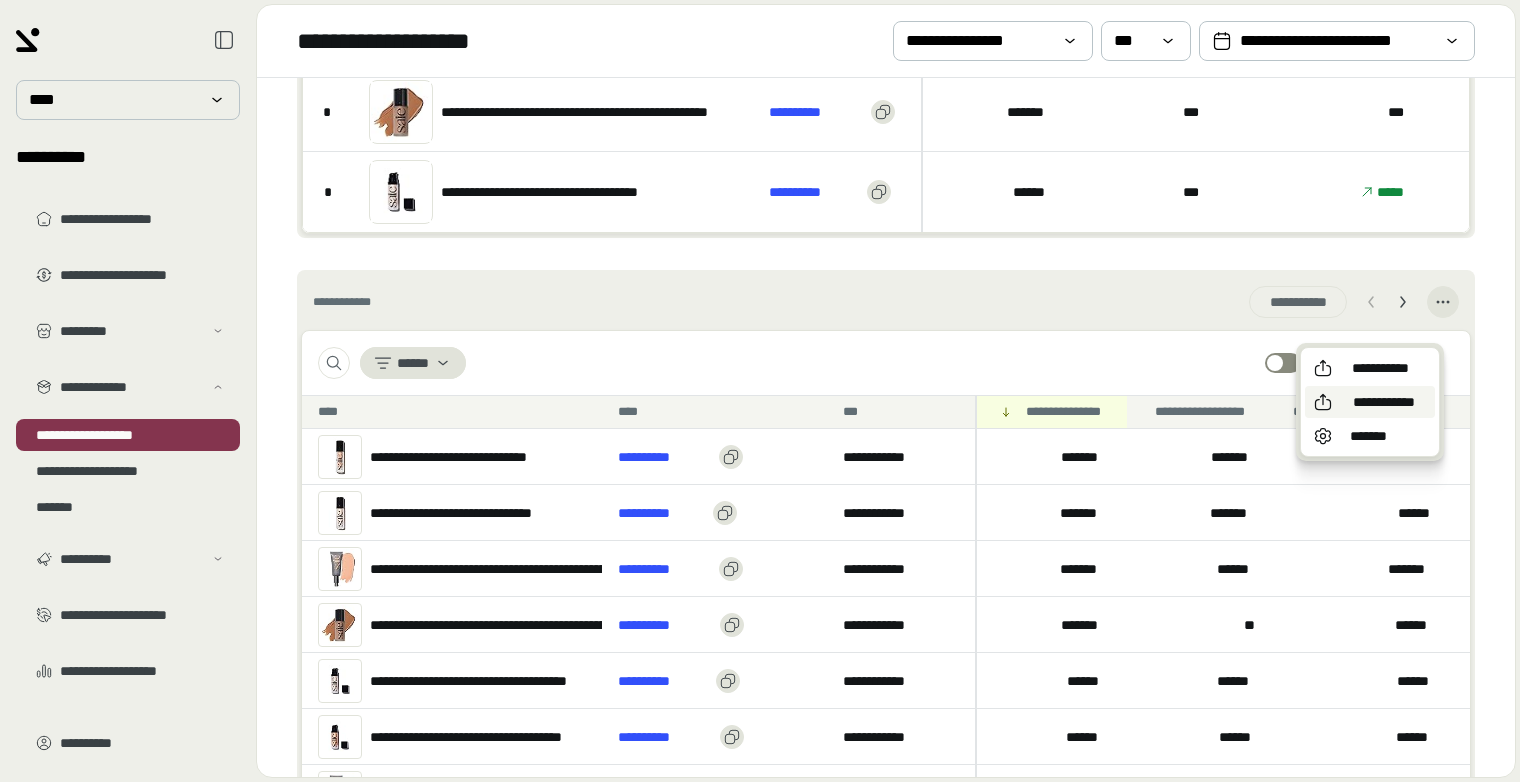 click on "**********" at bounding box center (1384, 402) 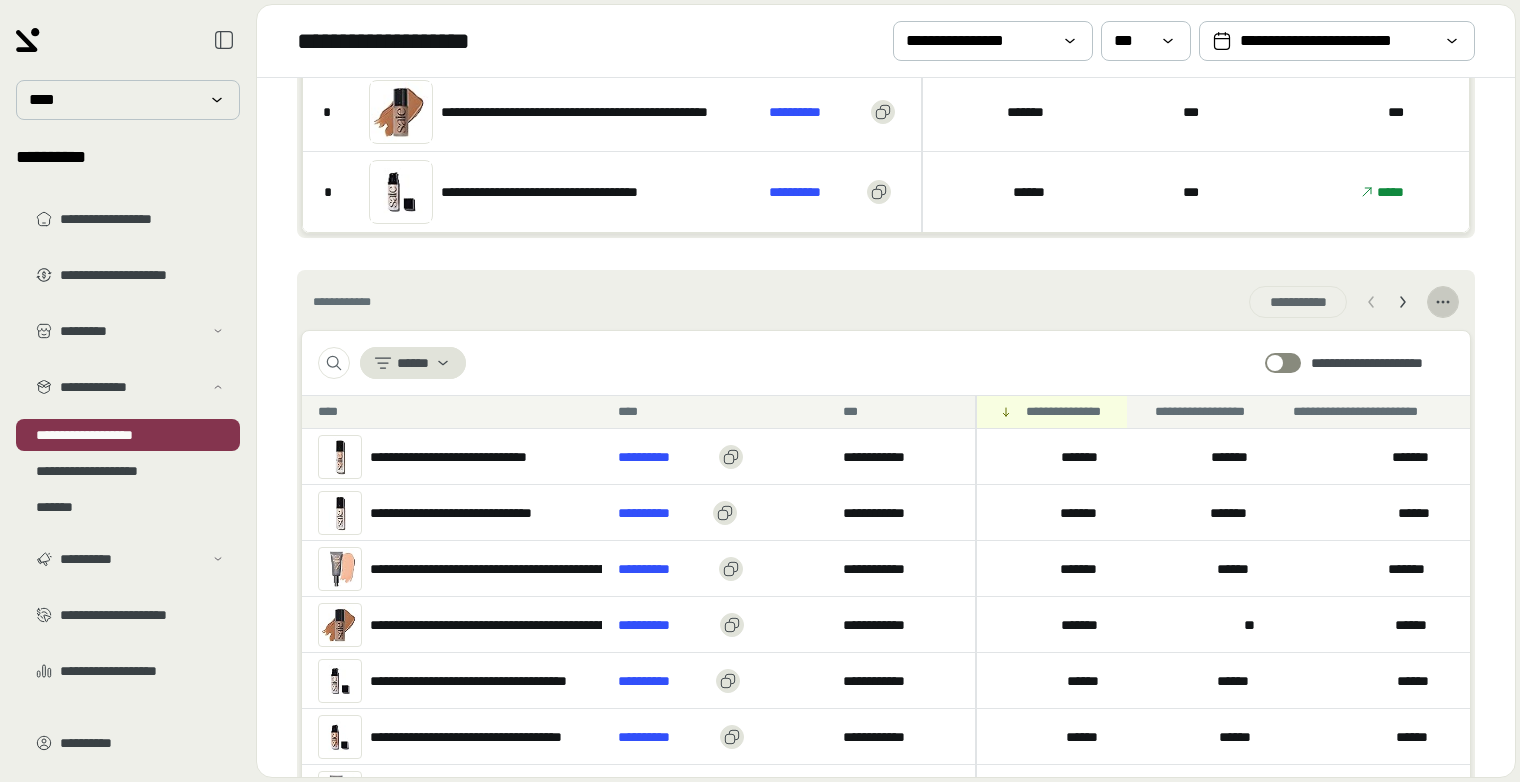 click 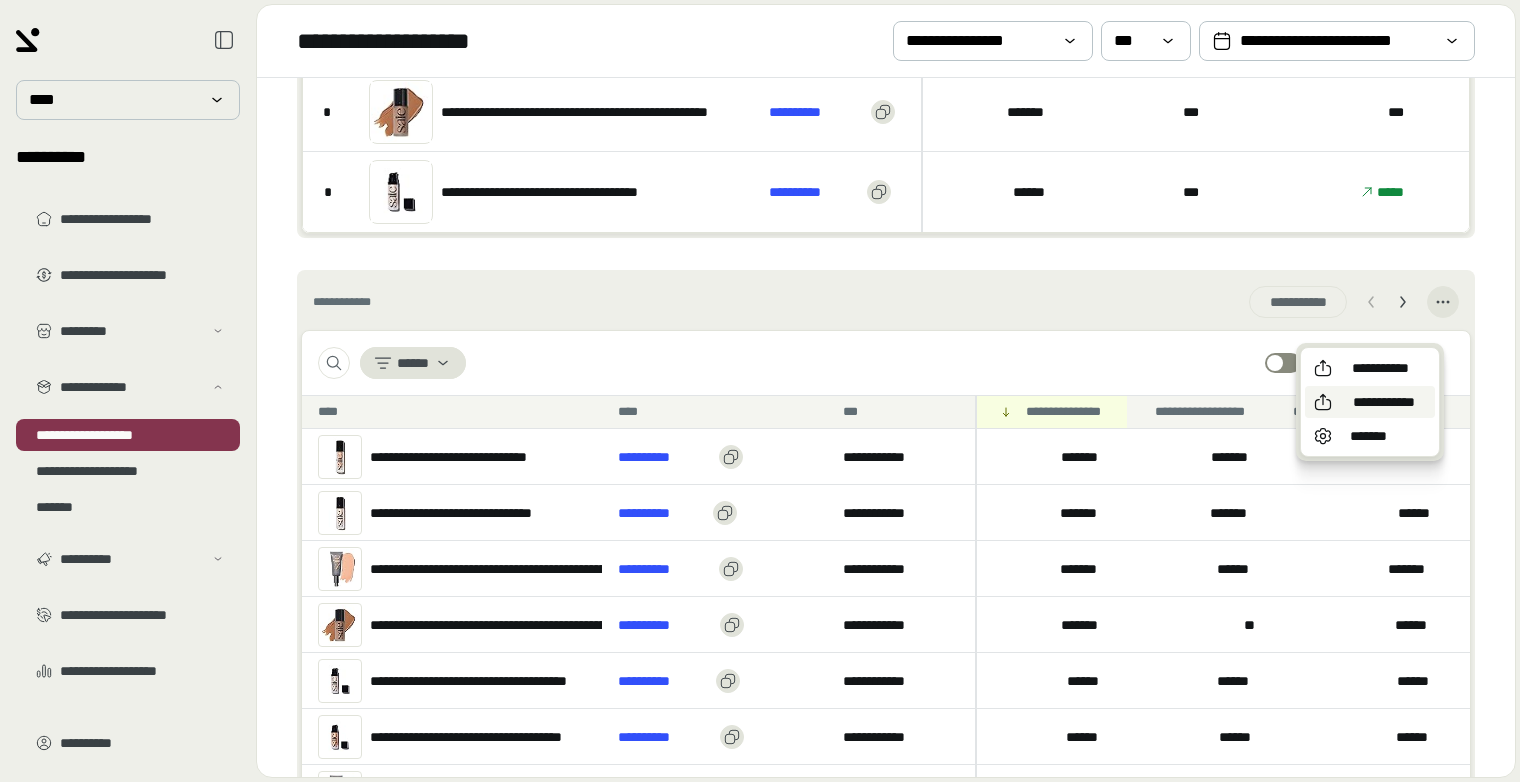 click on "**********" at bounding box center (1384, 402) 